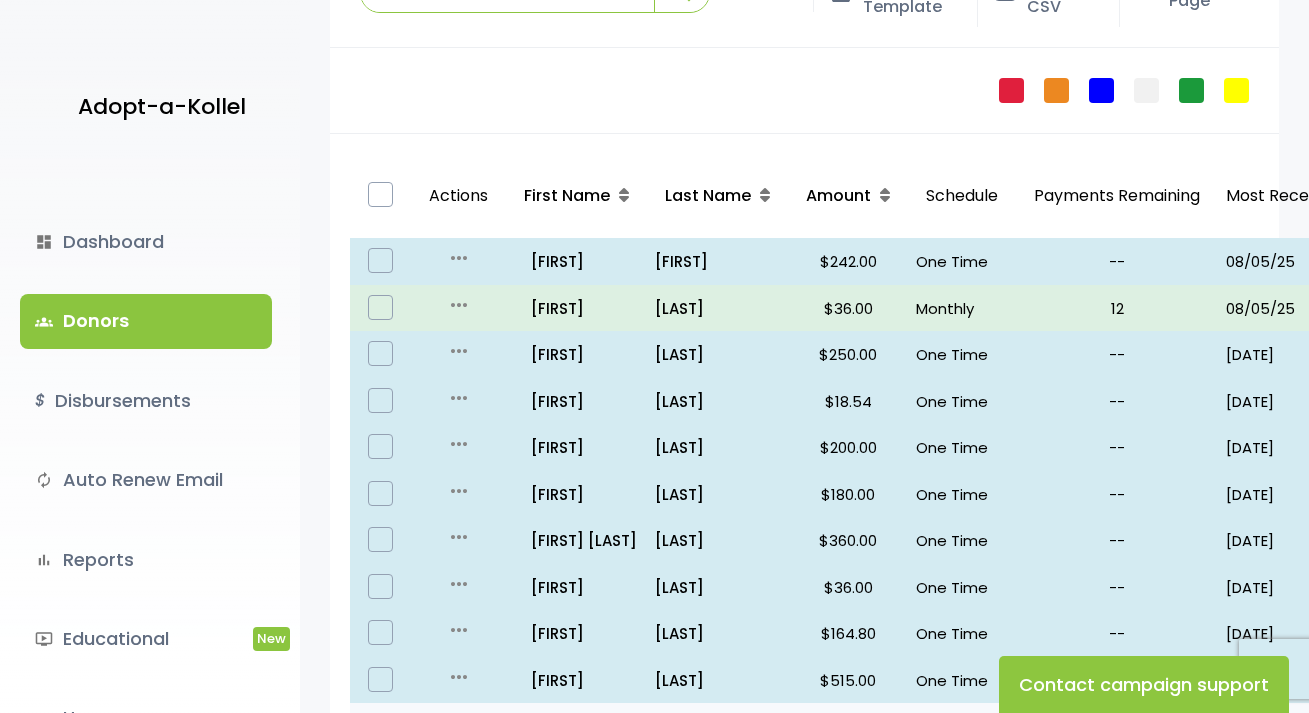 scroll, scrollTop: 183, scrollLeft: 0, axis: vertical 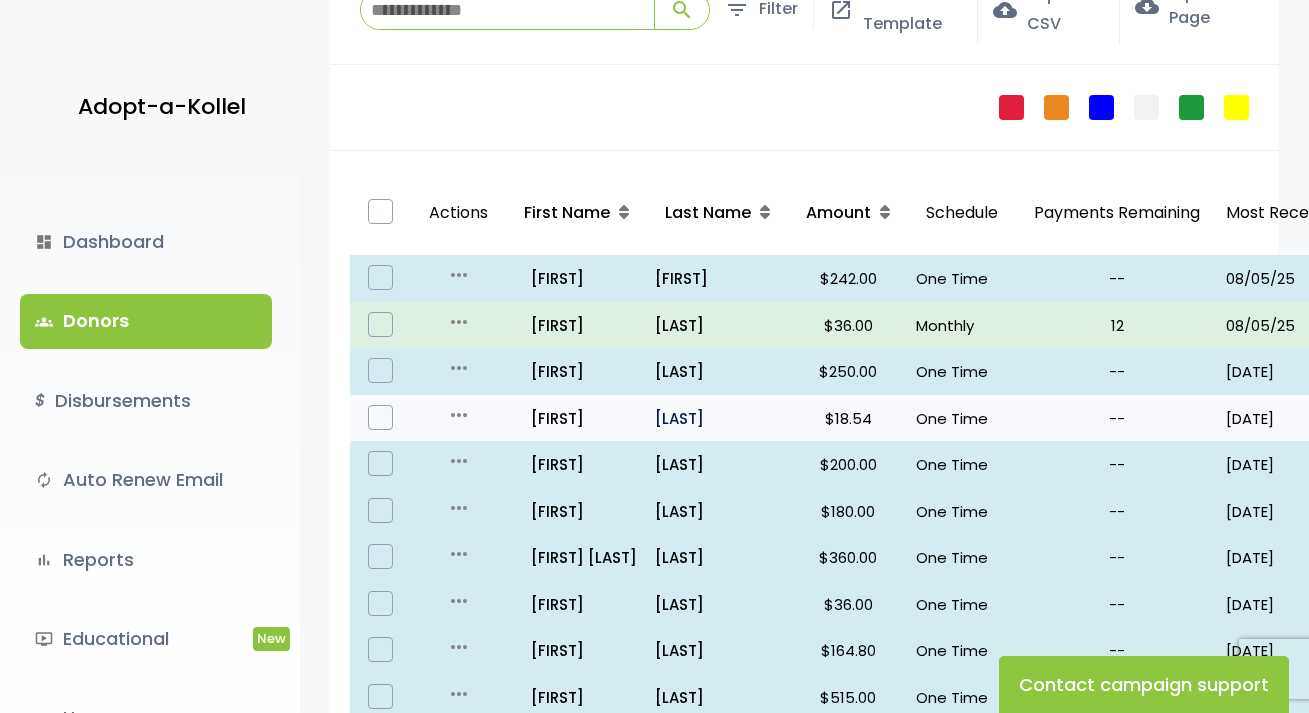 click on "Glaser" at bounding box center (717, 418) 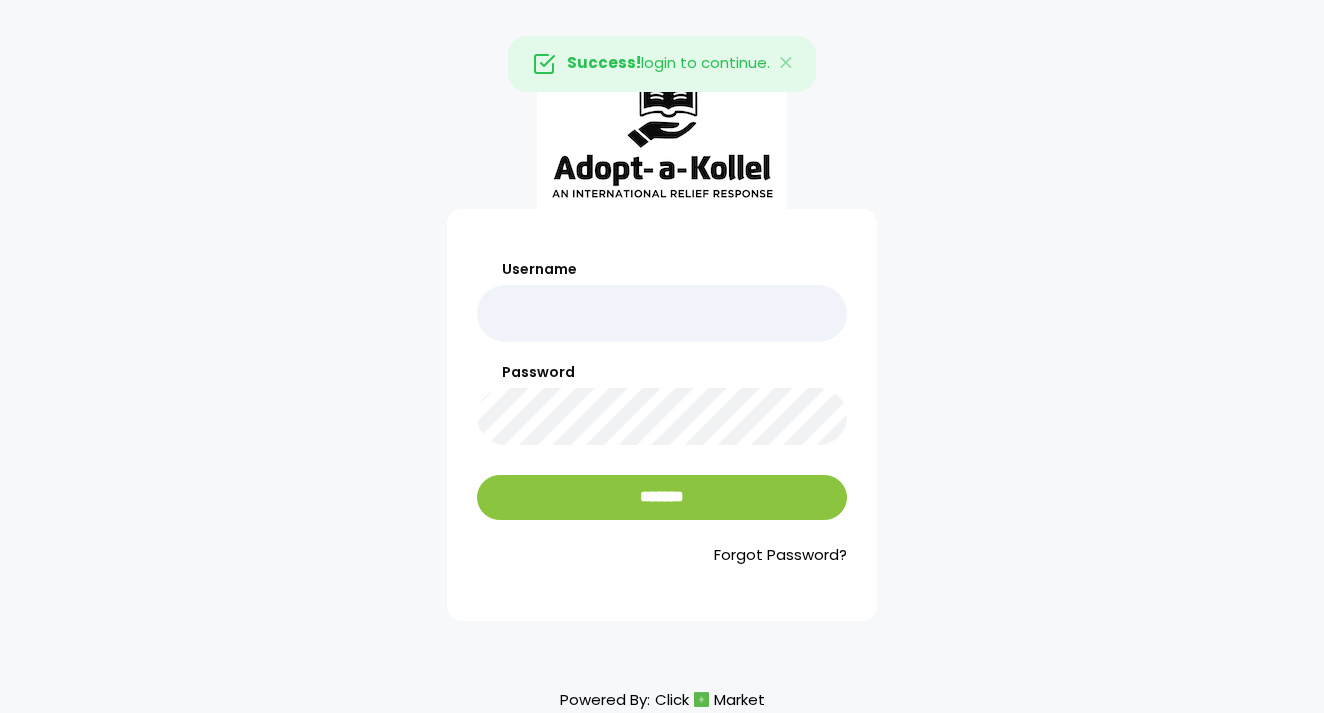 scroll, scrollTop: 0, scrollLeft: 0, axis: both 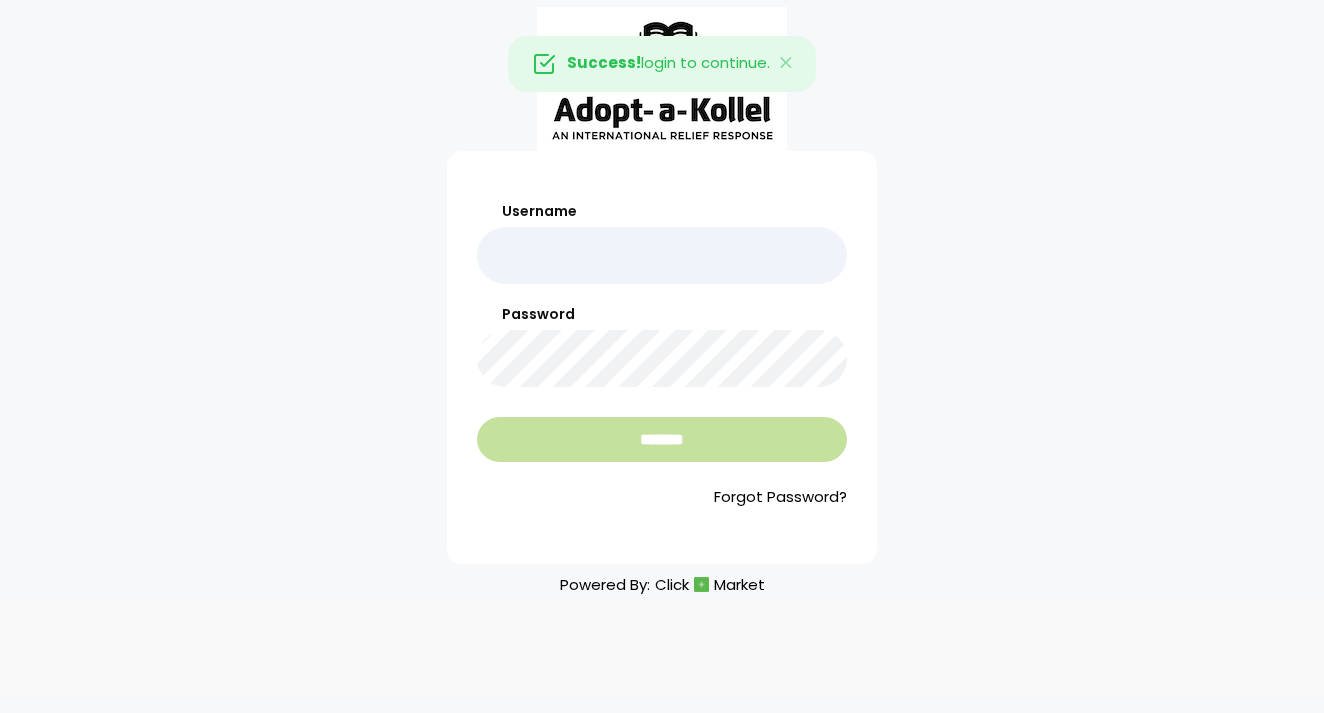 type on "*******" 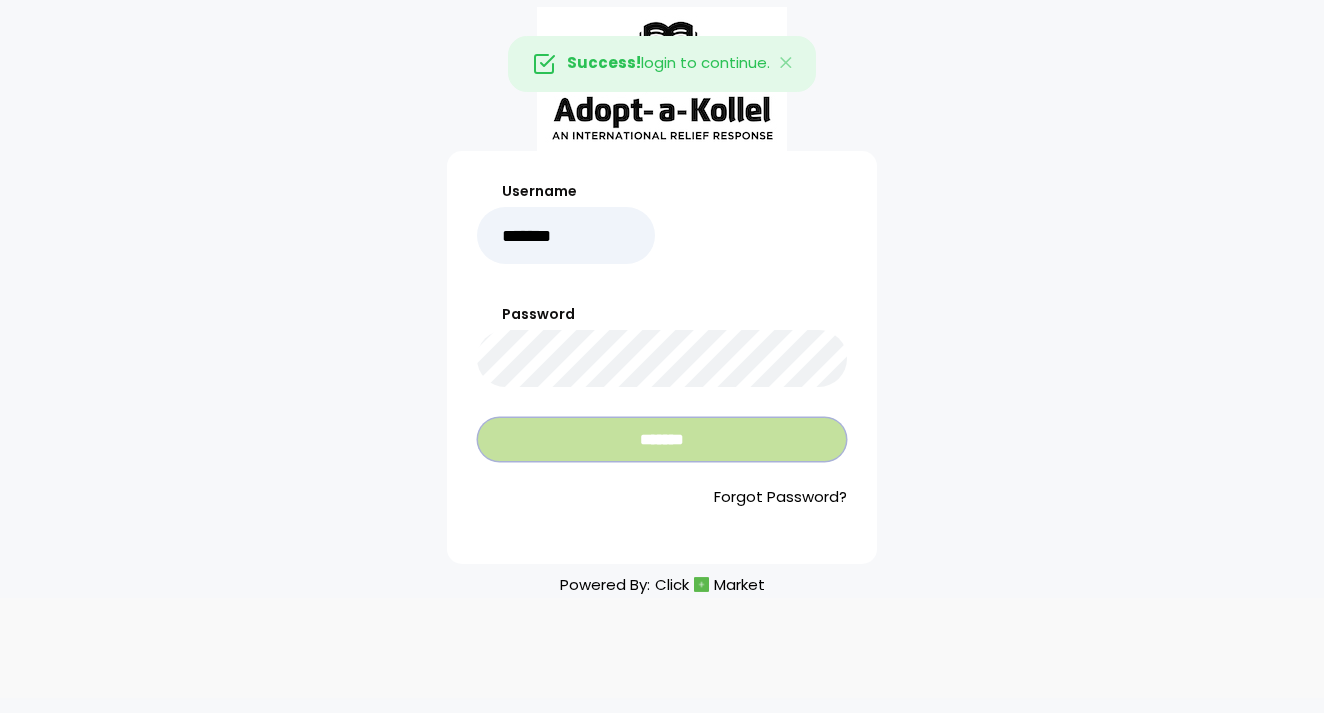 click on "*******" at bounding box center [662, 439] 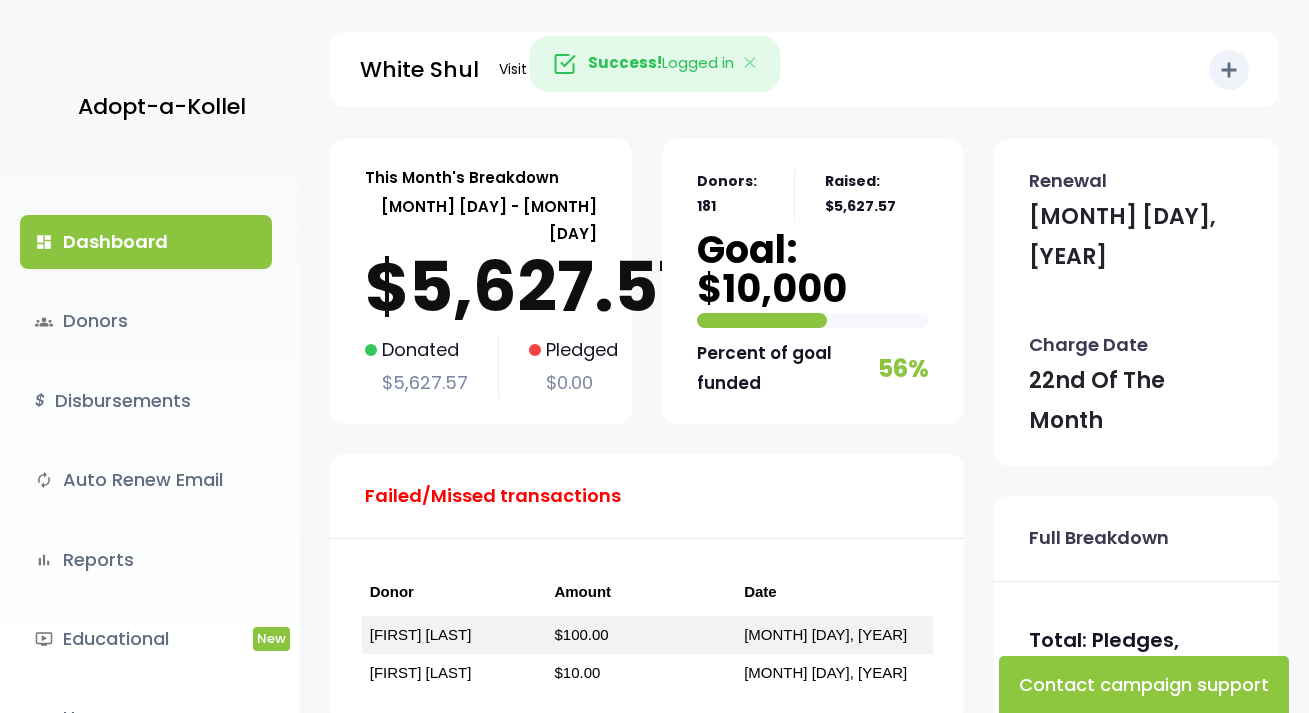 scroll, scrollTop: 0, scrollLeft: 0, axis: both 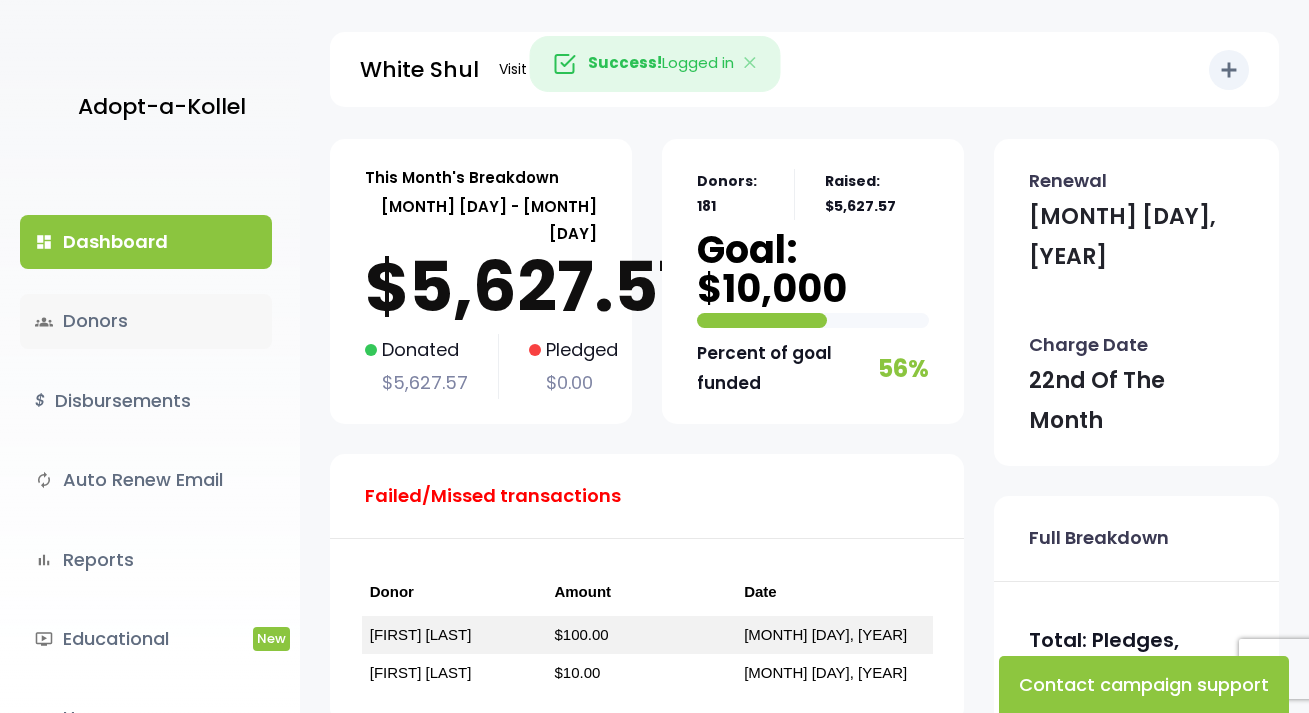 click on "groups Donors" at bounding box center (146, 321) 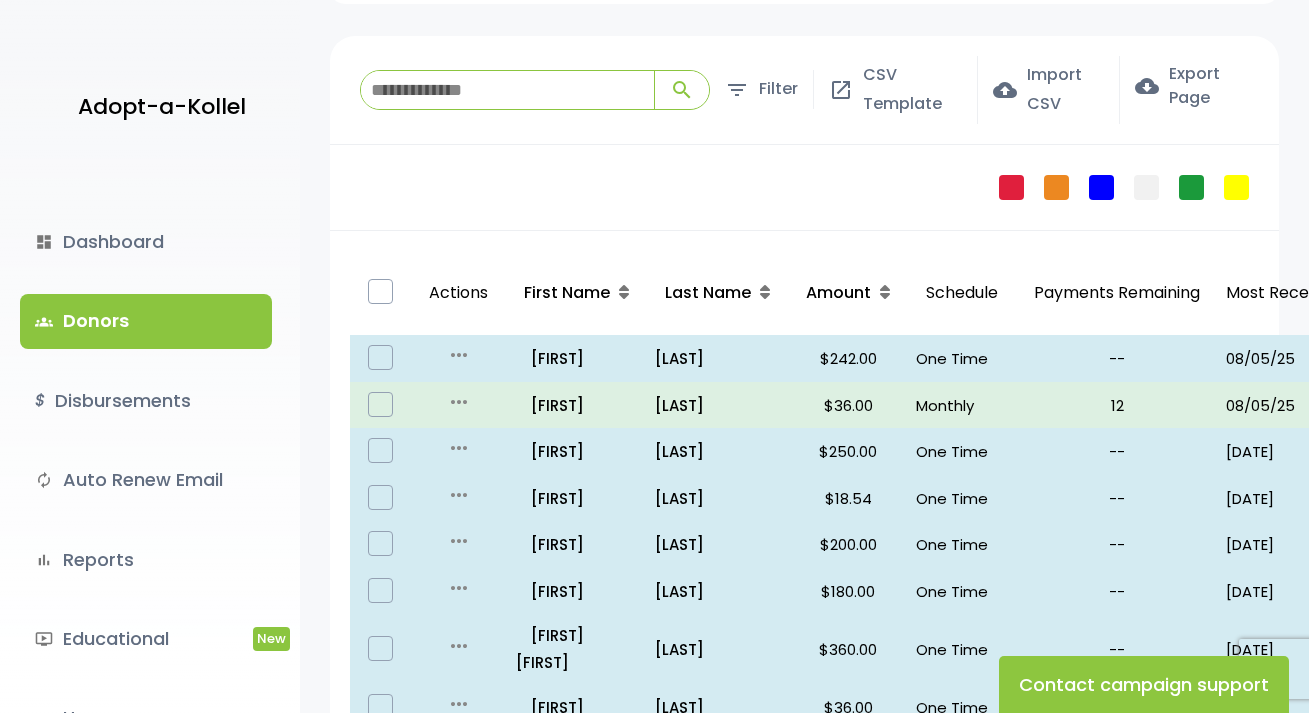 scroll, scrollTop: 200, scrollLeft: 0, axis: vertical 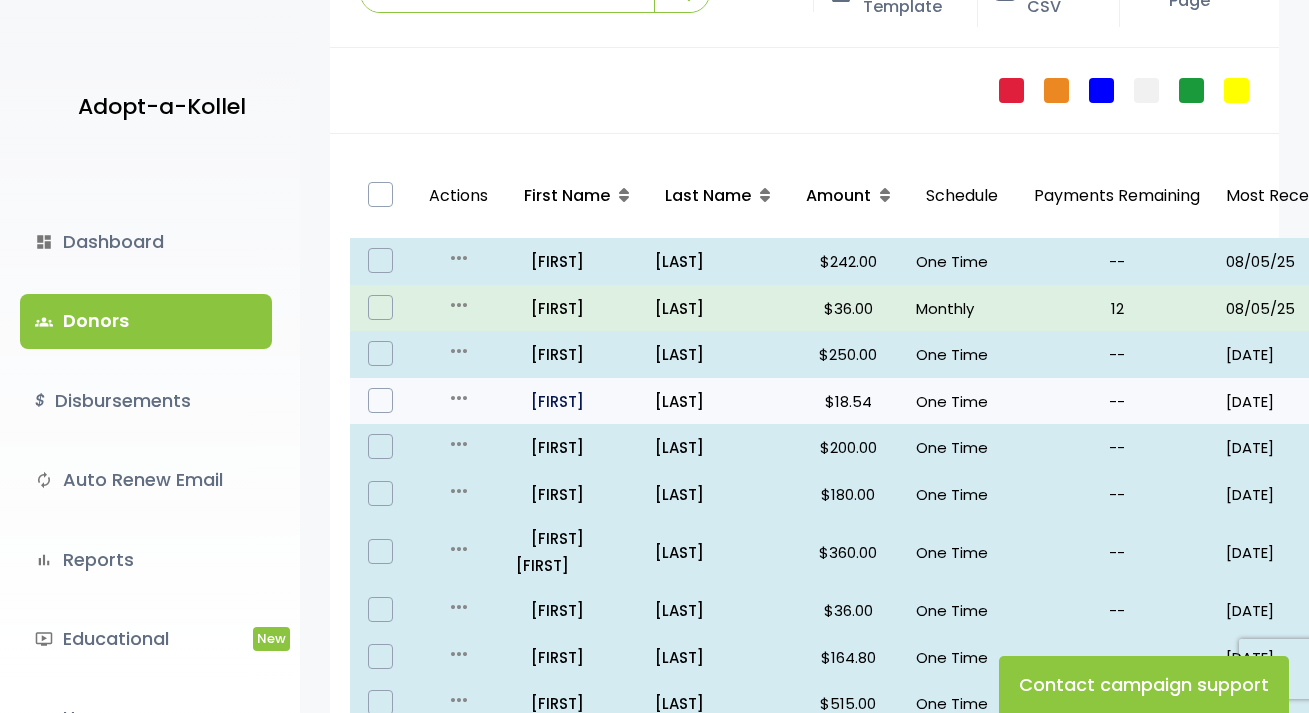 click on "all_inclusive Steven" at bounding box center (577, 401) 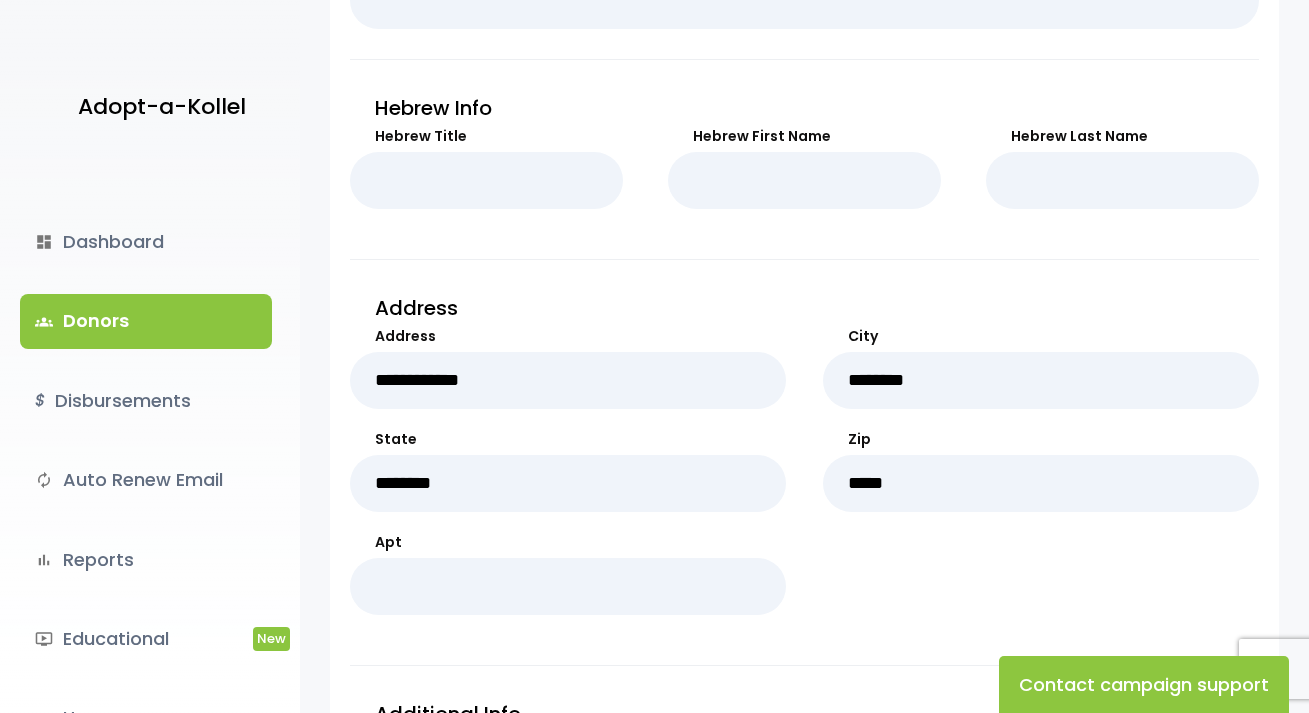 scroll, scrollTop: 700, scrollLeft: 0, axis: vertical 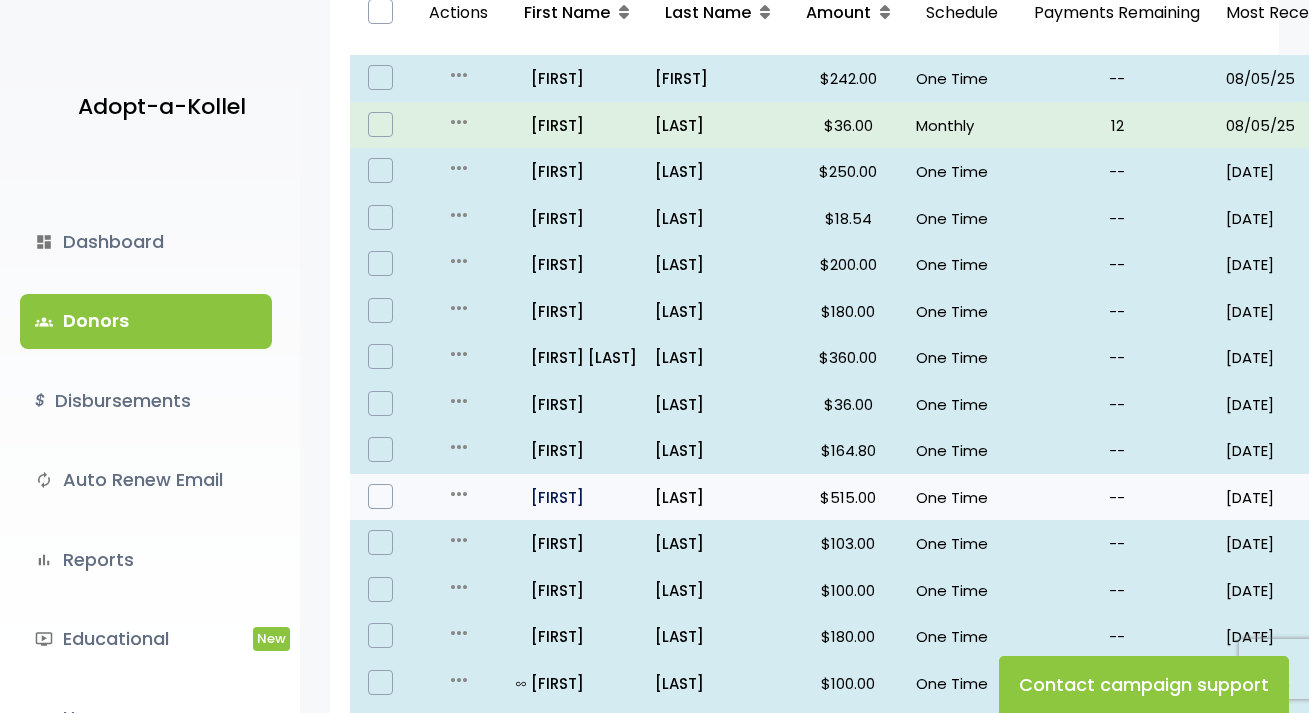 click on "all_inclusive phillip" at bounding box center (577, 497) 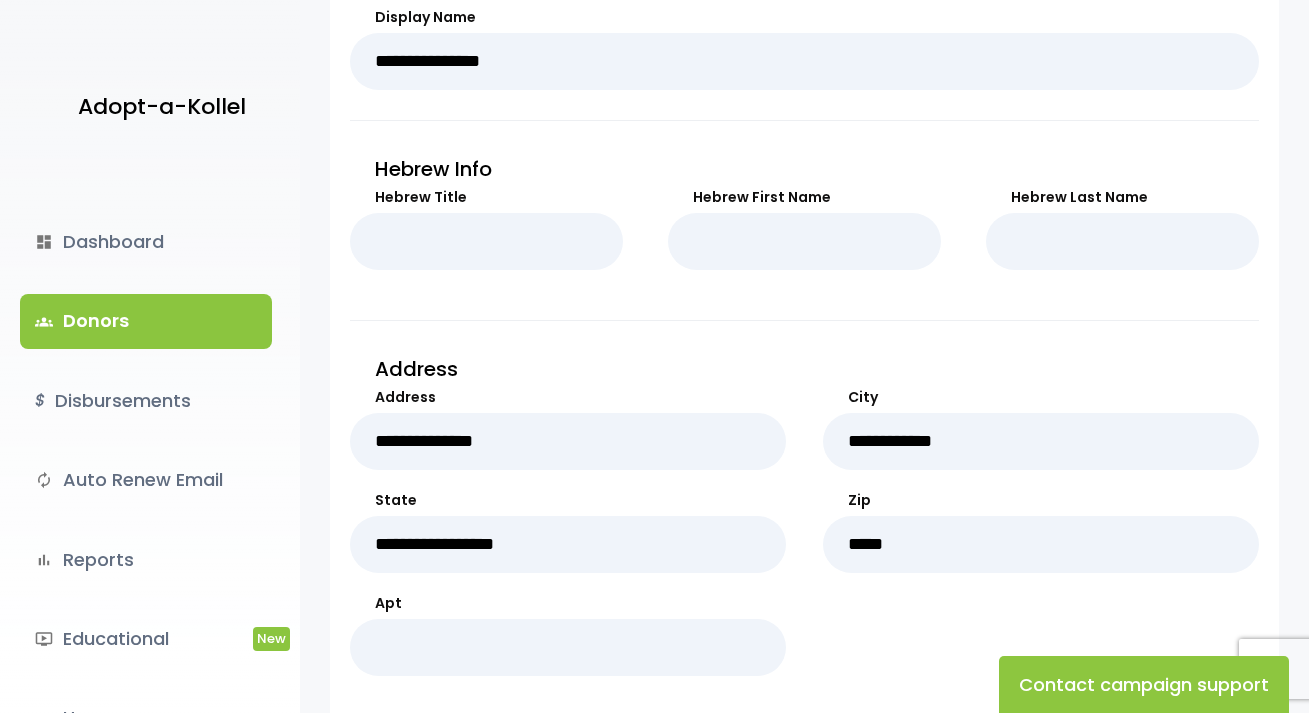 scroll, scrollTop: 500, scrollLeft: 0, axis: vertical 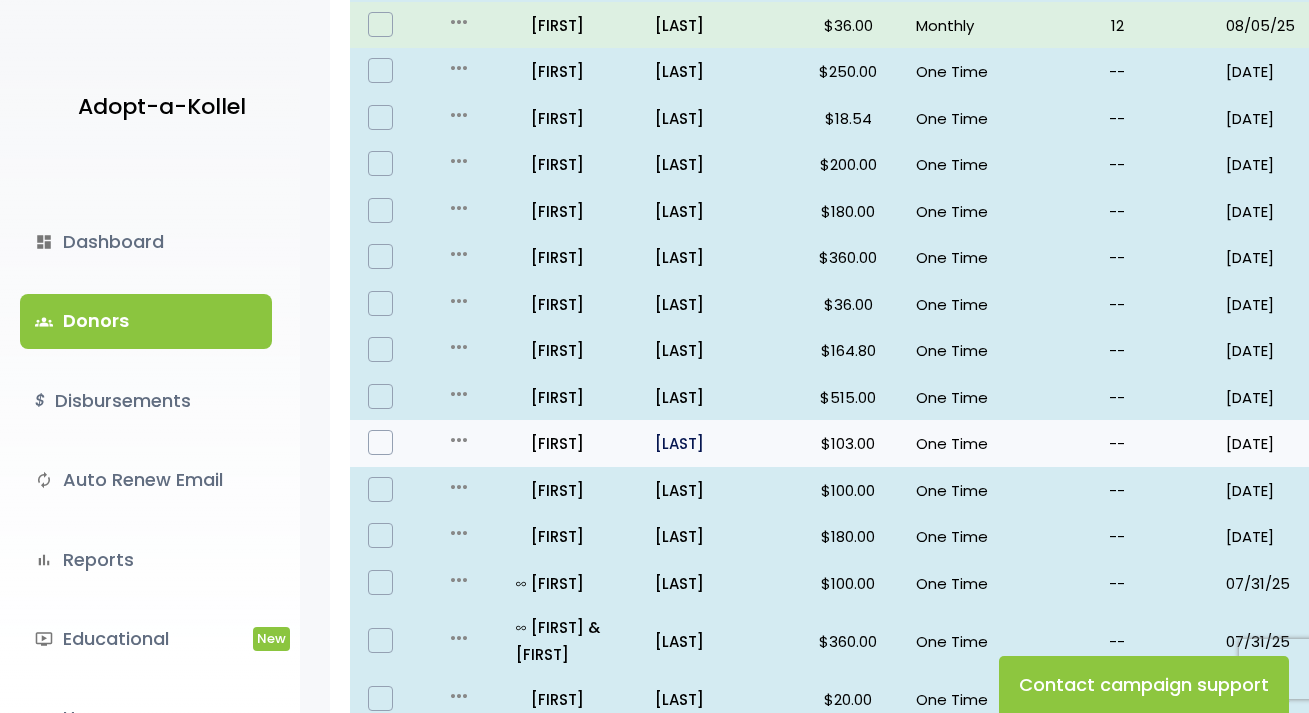 click on "[LAST]" at bounding box center (717, 443) 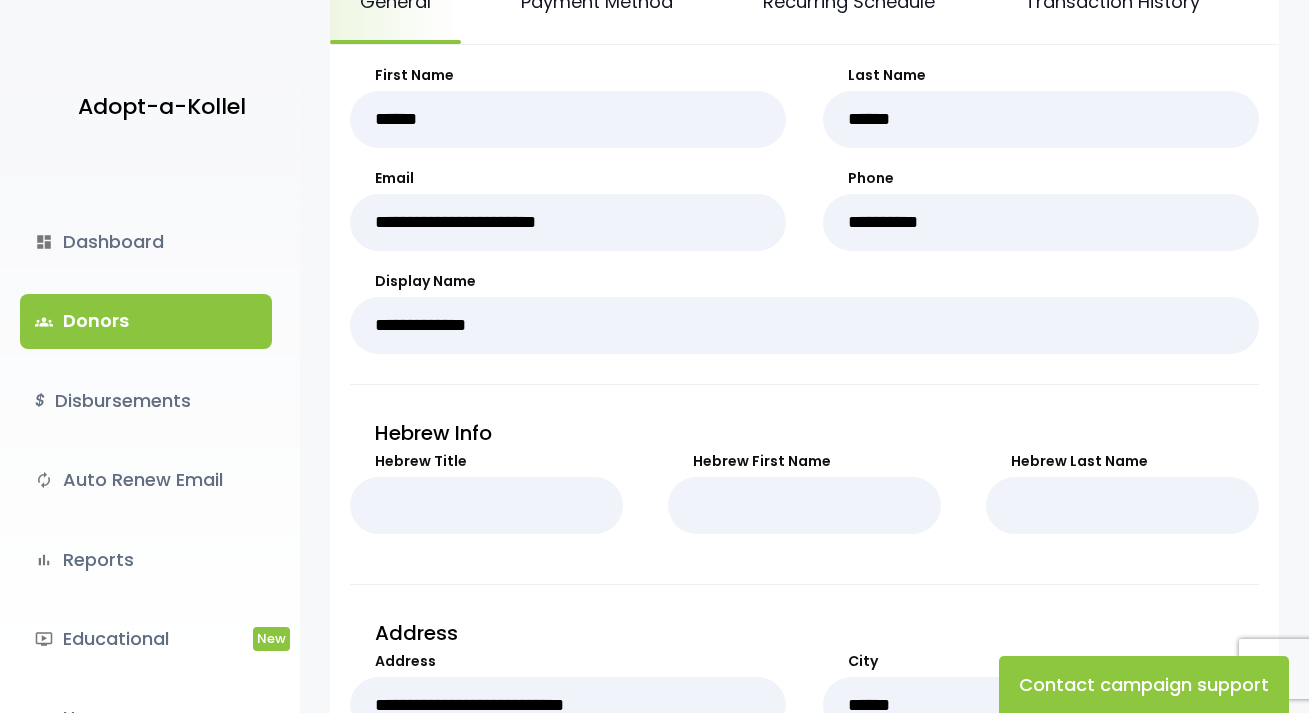 scroll, scrollTop: 300, scrollLeft: 0, axis: vertical 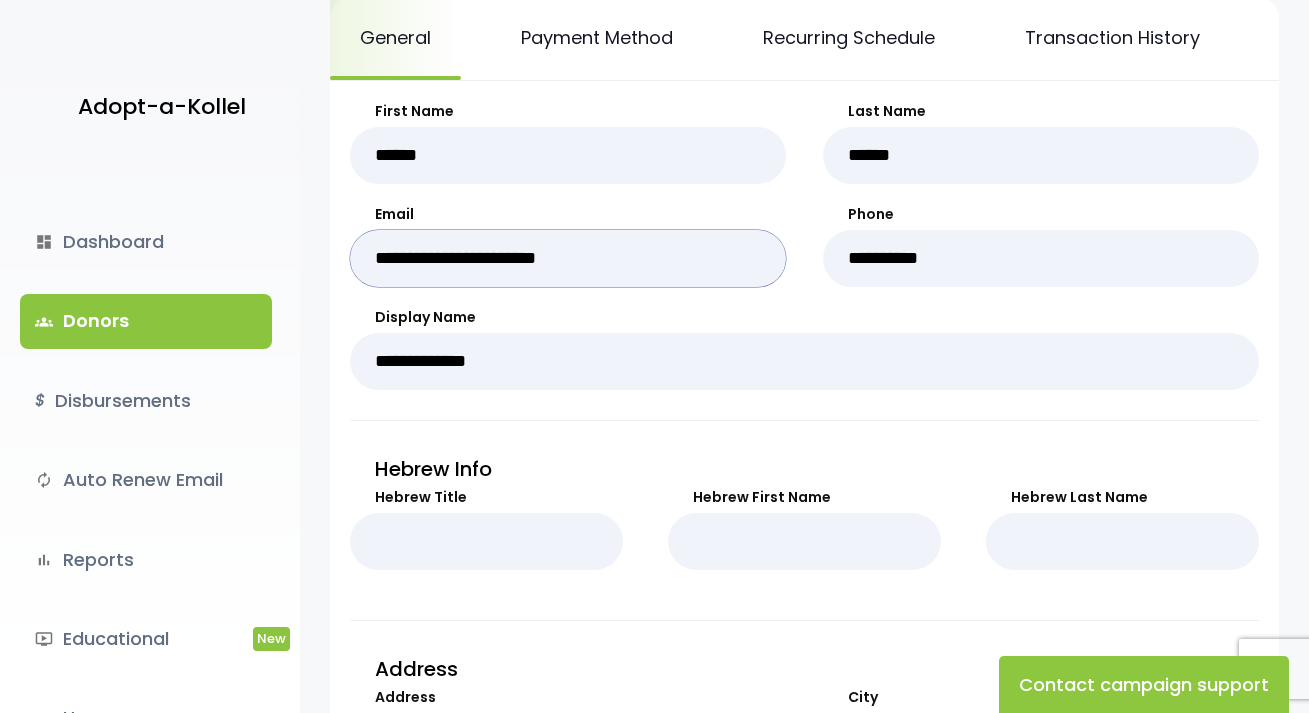 drag, startPoint x: 652, startPoint y: 260, endPoint x: 357, endPoint y: 259, distance: 295.0017 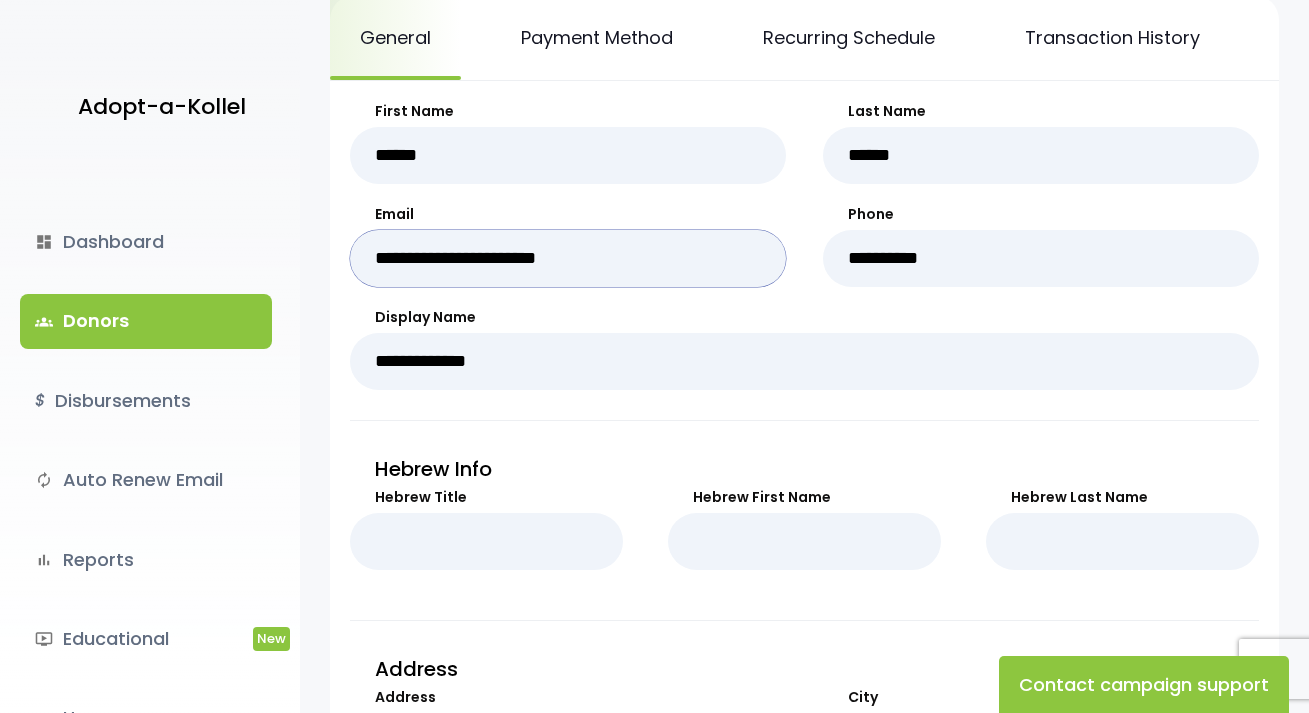 click on "**********" at bounding box center (568, 258) 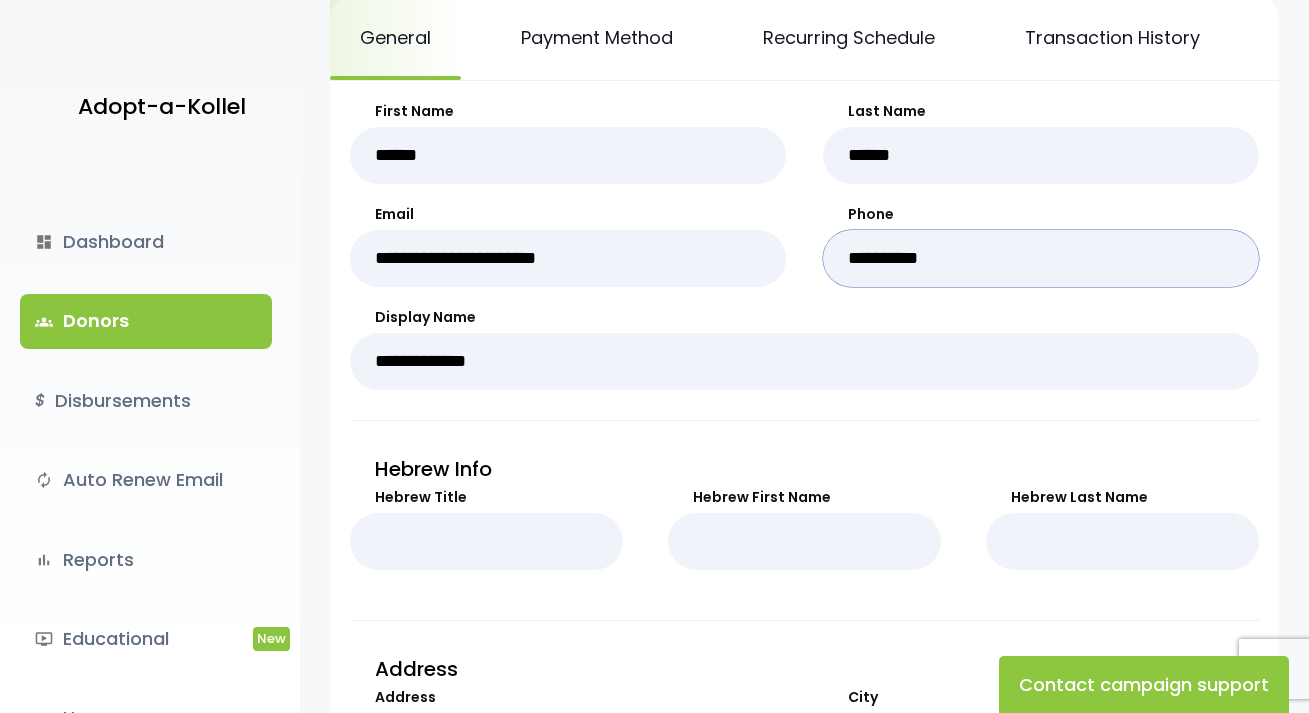 drag, startPoint x: 990, startPoint y: 284, endPoint x: 864, endPoint y: 276, distance: 126.253716 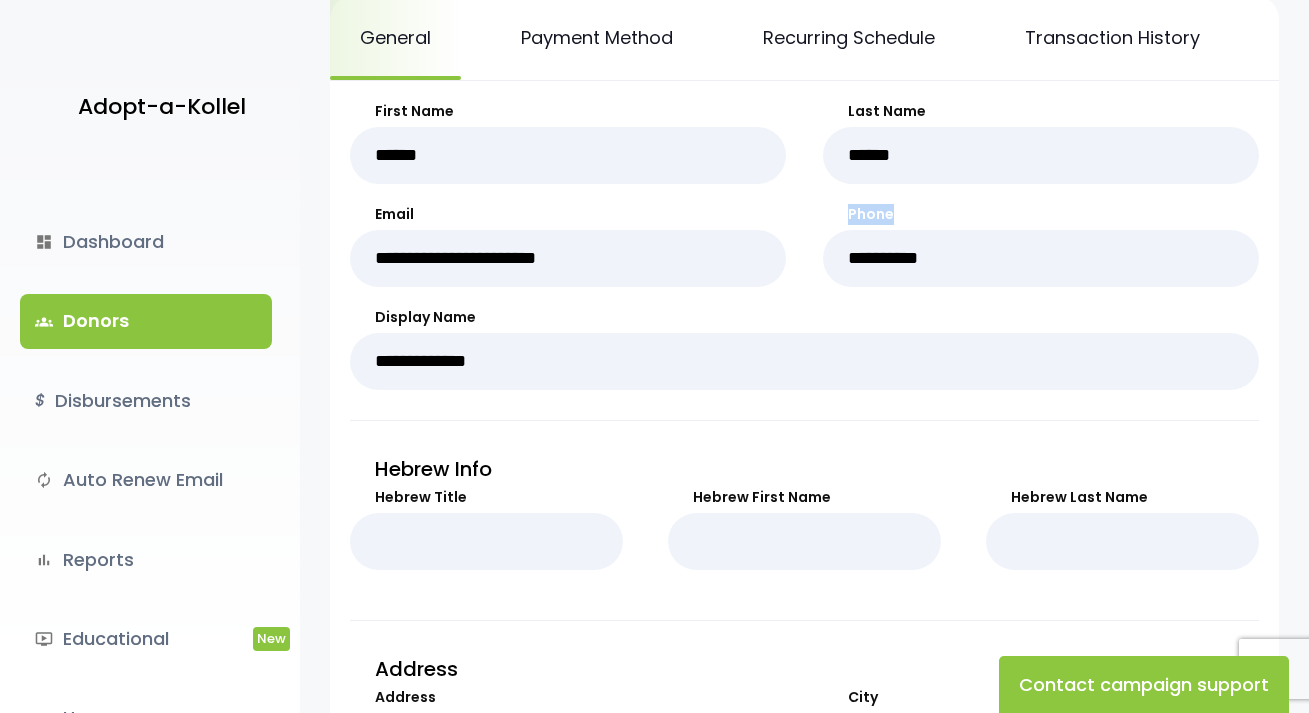 click on "**********" at bounding box center (804, 261) 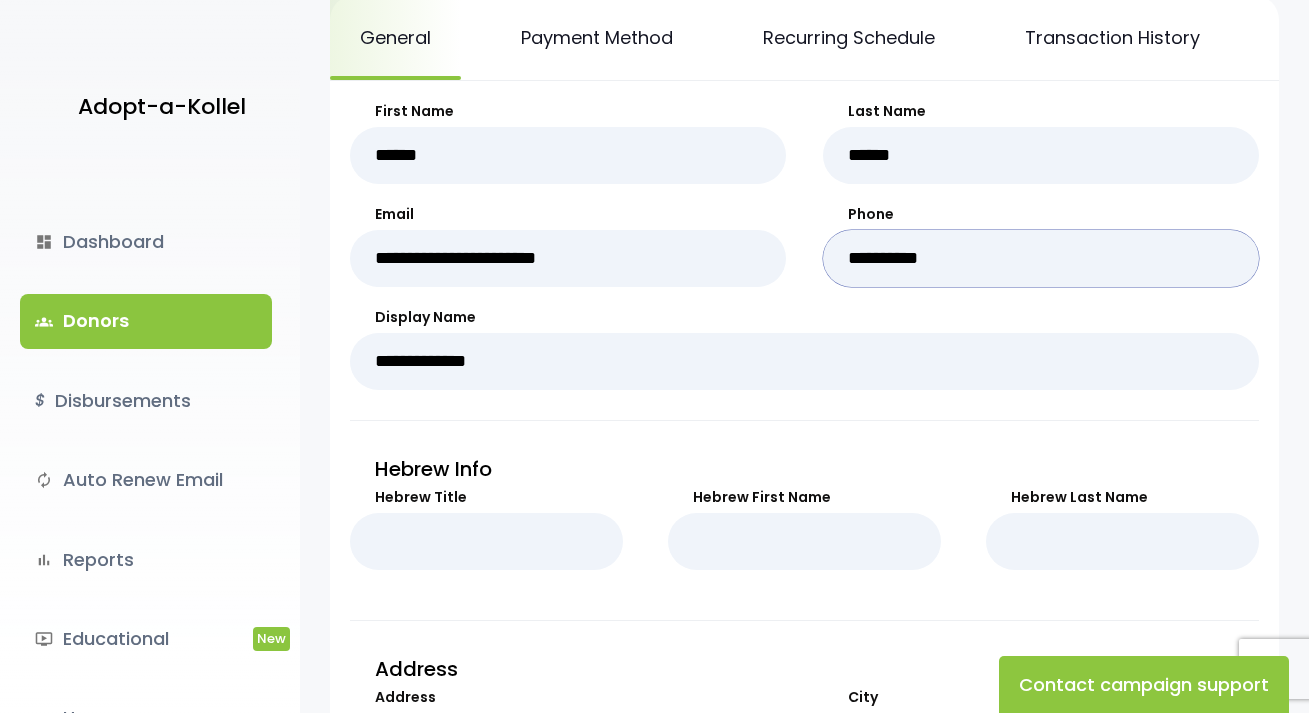 drag, startPoint x: 847, startPoint y: 276, endPoint x: 948, endPoint y: 270, distance: 101.17806 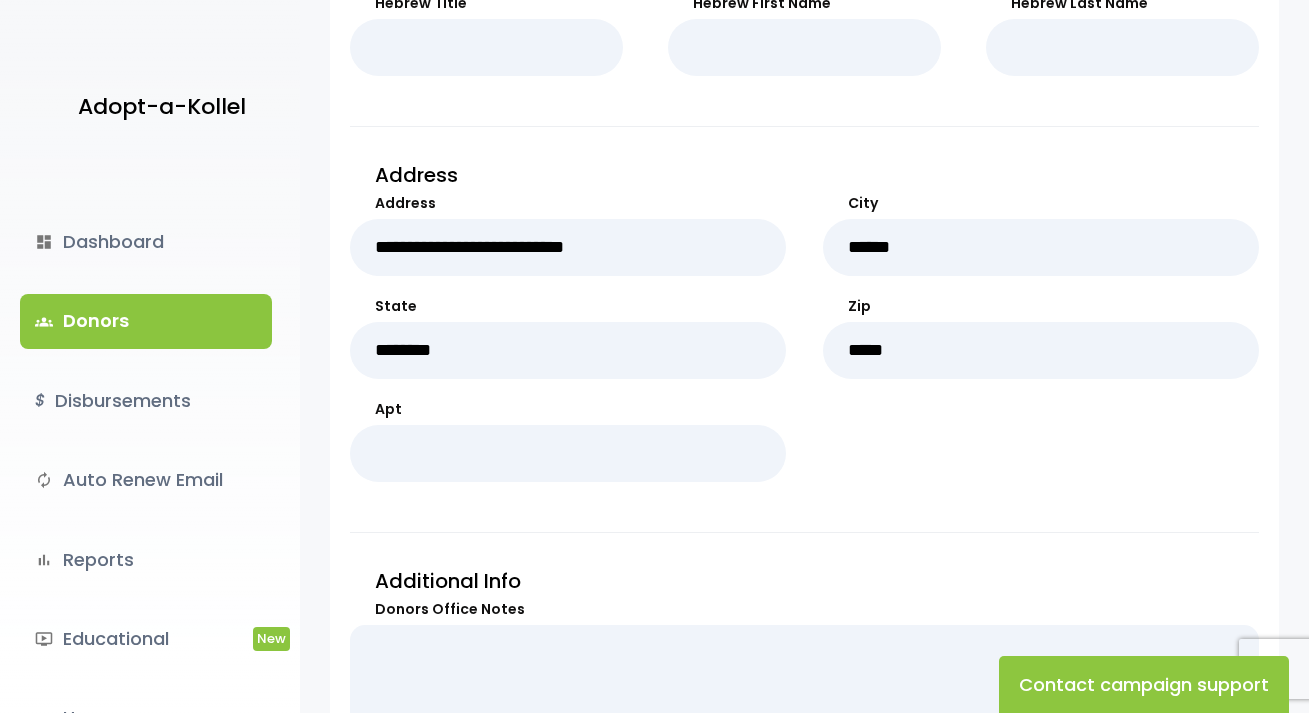 scroll, scrollTop: 800, scrollLeft: 0, axis: vertical 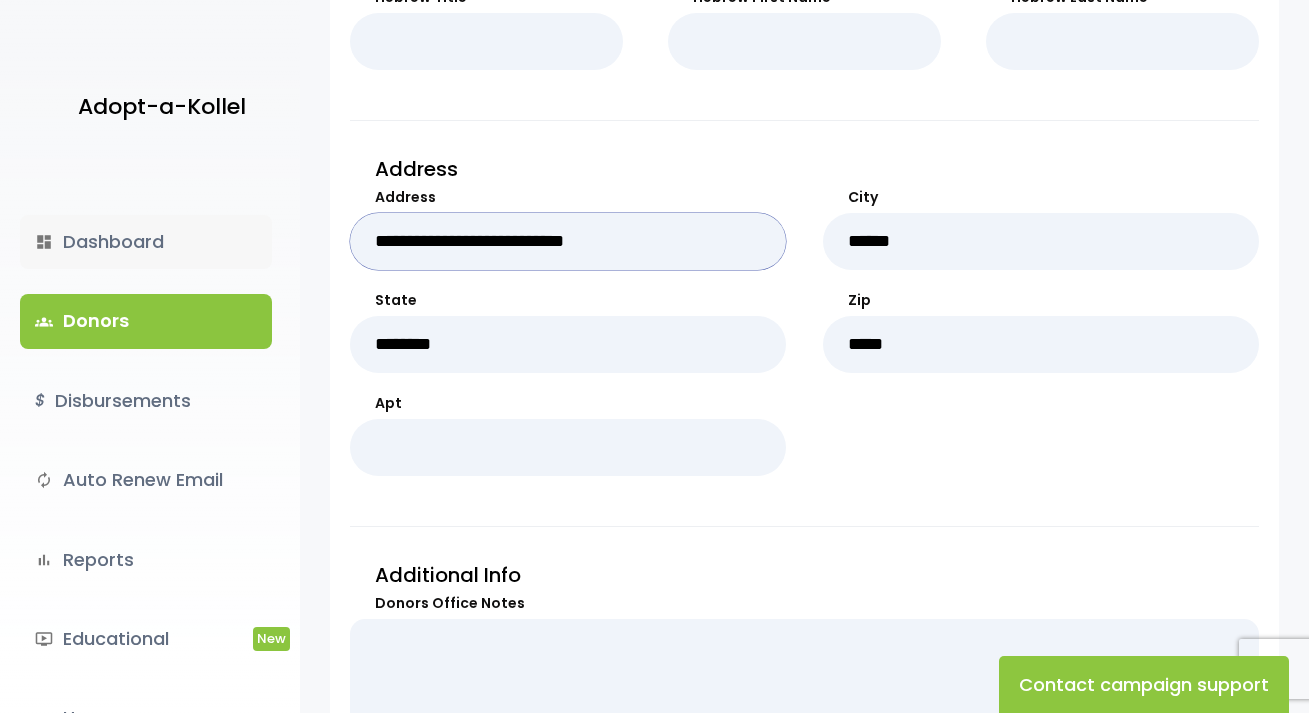 drag, startPoint x: 678, startPoint y: 261, endPoint x: 147, endPoint y: 237, distance: 531.5421 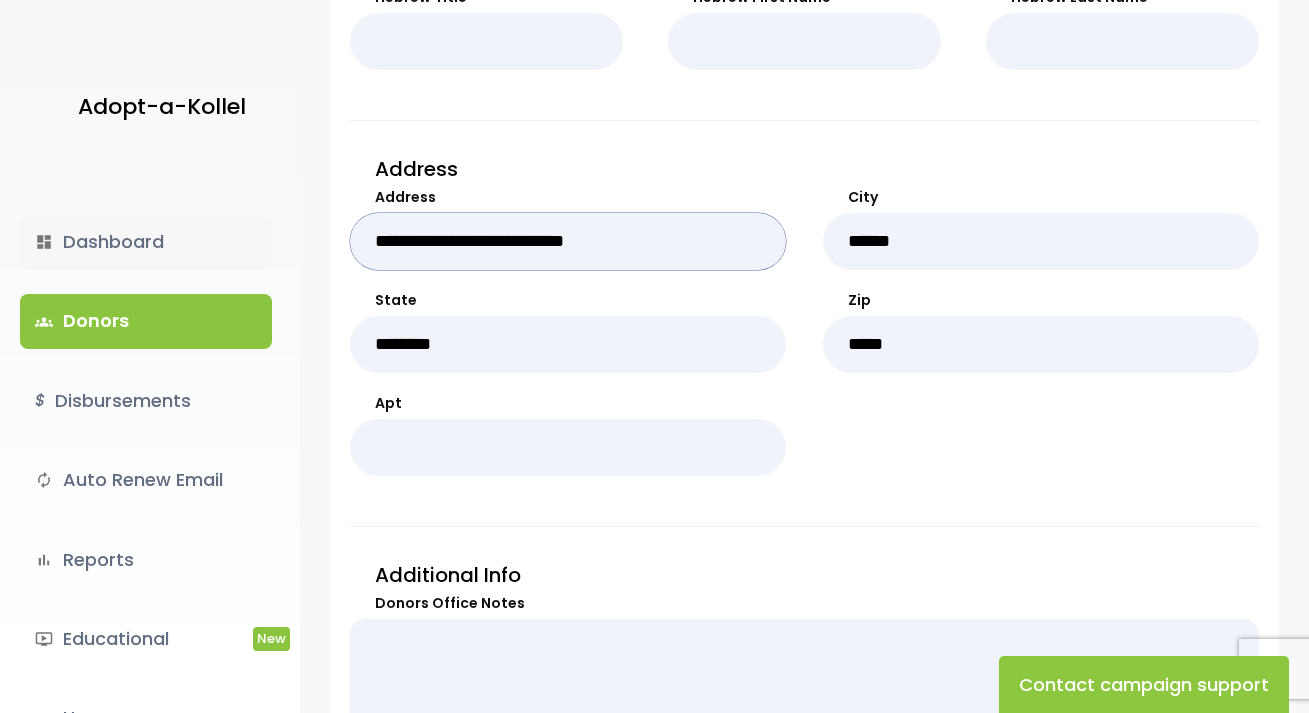 click on "Adopt-a-Kollel
dashboard Dashboard
groups Donors
$ Disbursements
autorenew Auto Renew Email
bar_chart Reports
ondemand_video Educational New
manage_accounts Users
launch View Site
.st0 {
fill: none;
}
Log Out
.st0{fill:none;}
White Shul
Visit Site
add
Shortcuts
person
Donor
attach_money
Donation
attach_money
User" at bounding box center (654, 146) 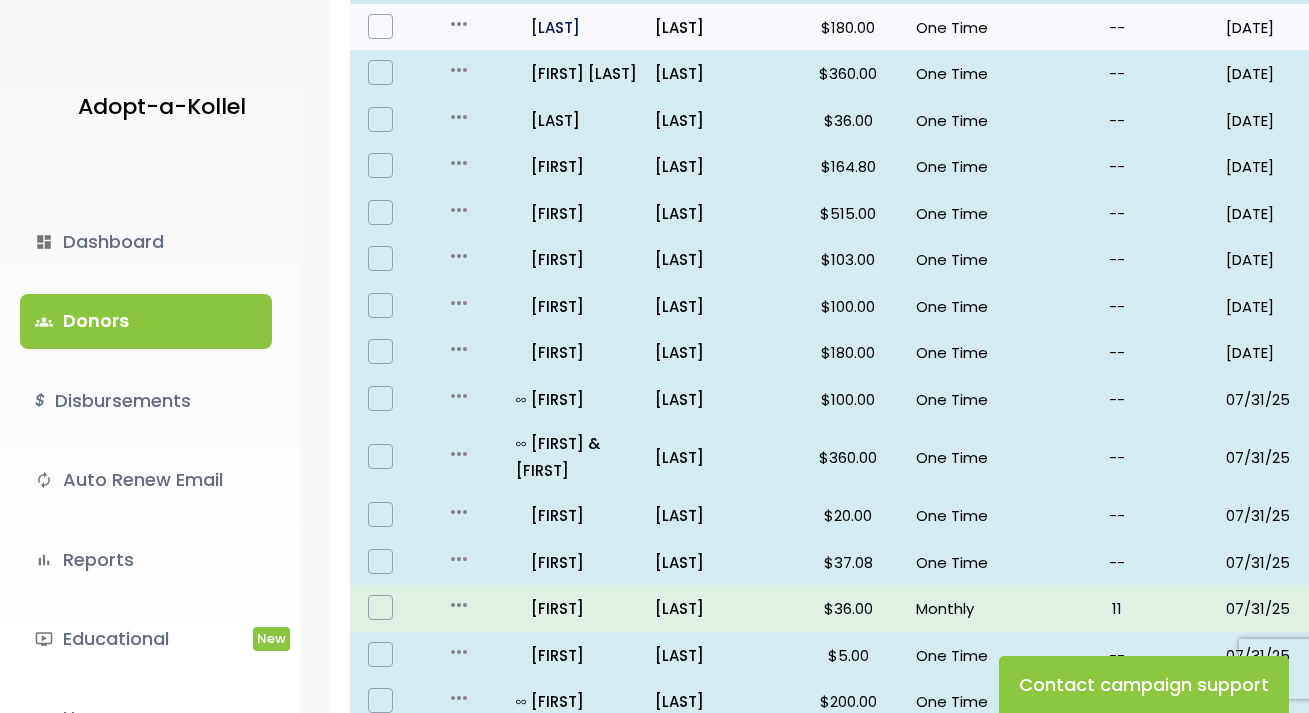 scroll, scrollTop: 683, scrollLeft: 0, axis: vertical 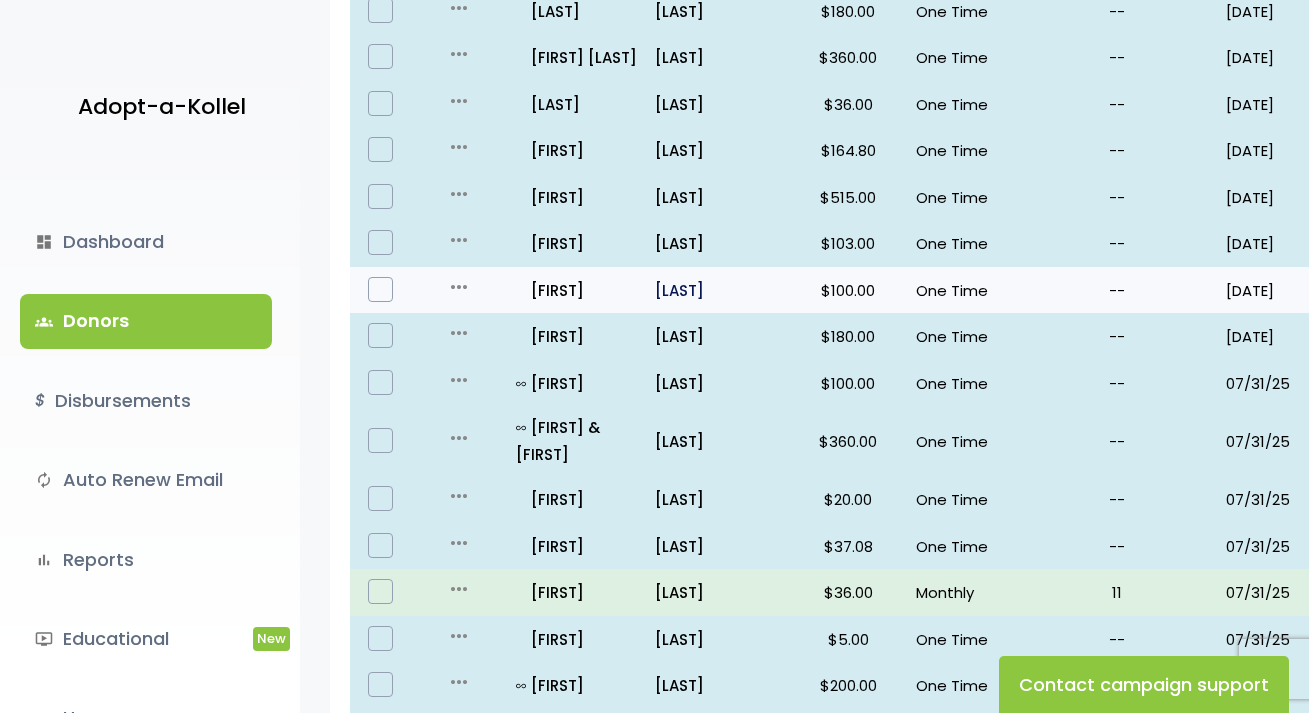 click on "[LAST]" at bounding box center [717, 290] 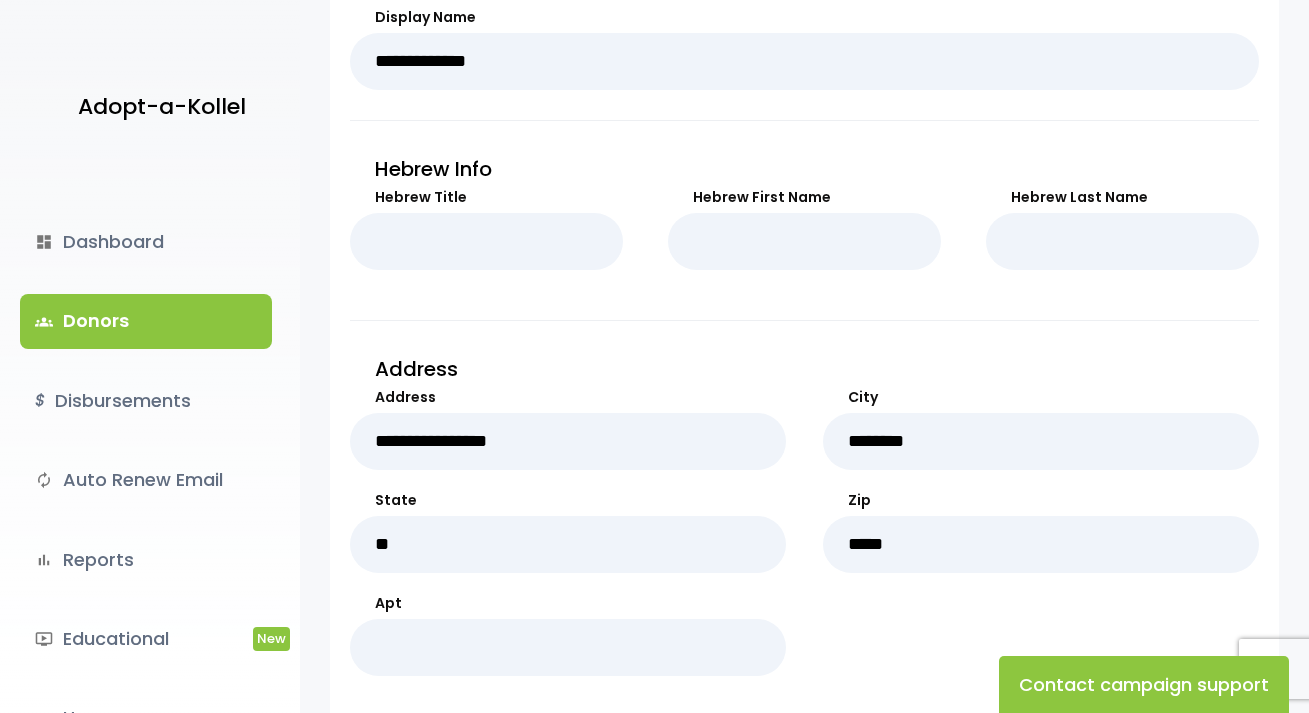 scroll, scrollTop: 100, scrollLeft: 0, axis: vertical 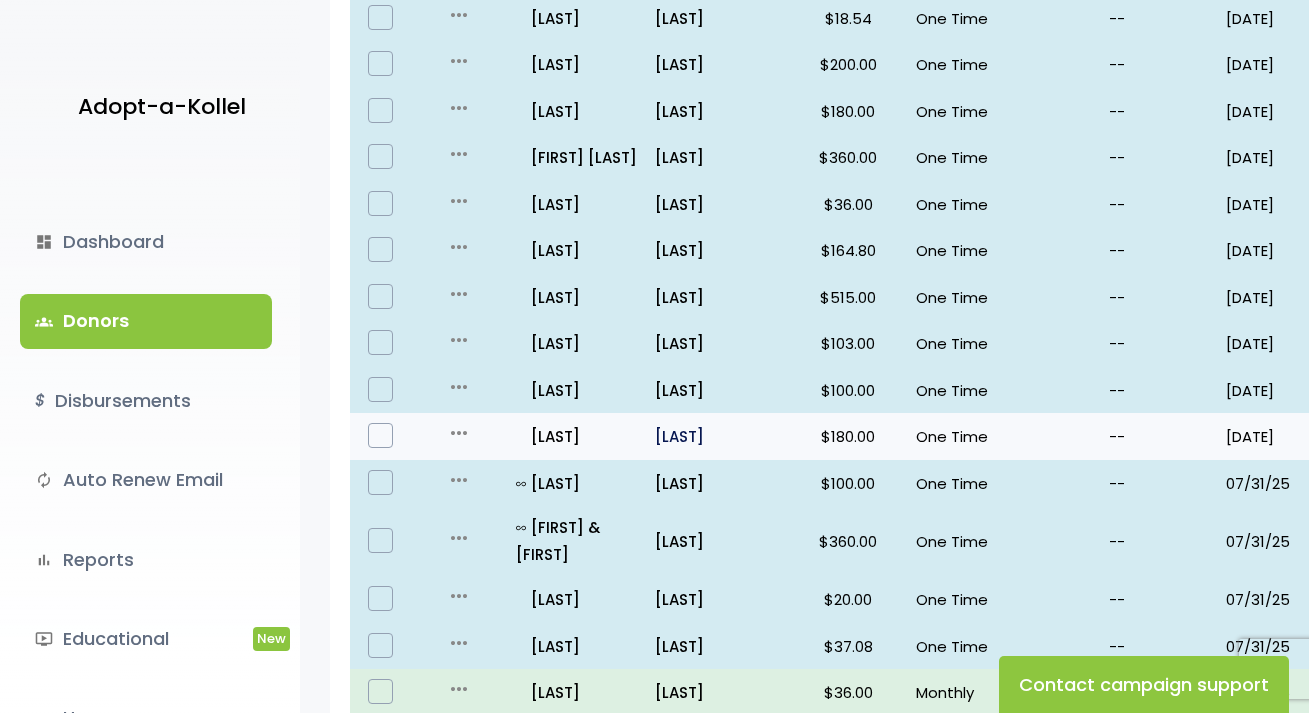 click on "Tashman" at bounding box center [717, 436] 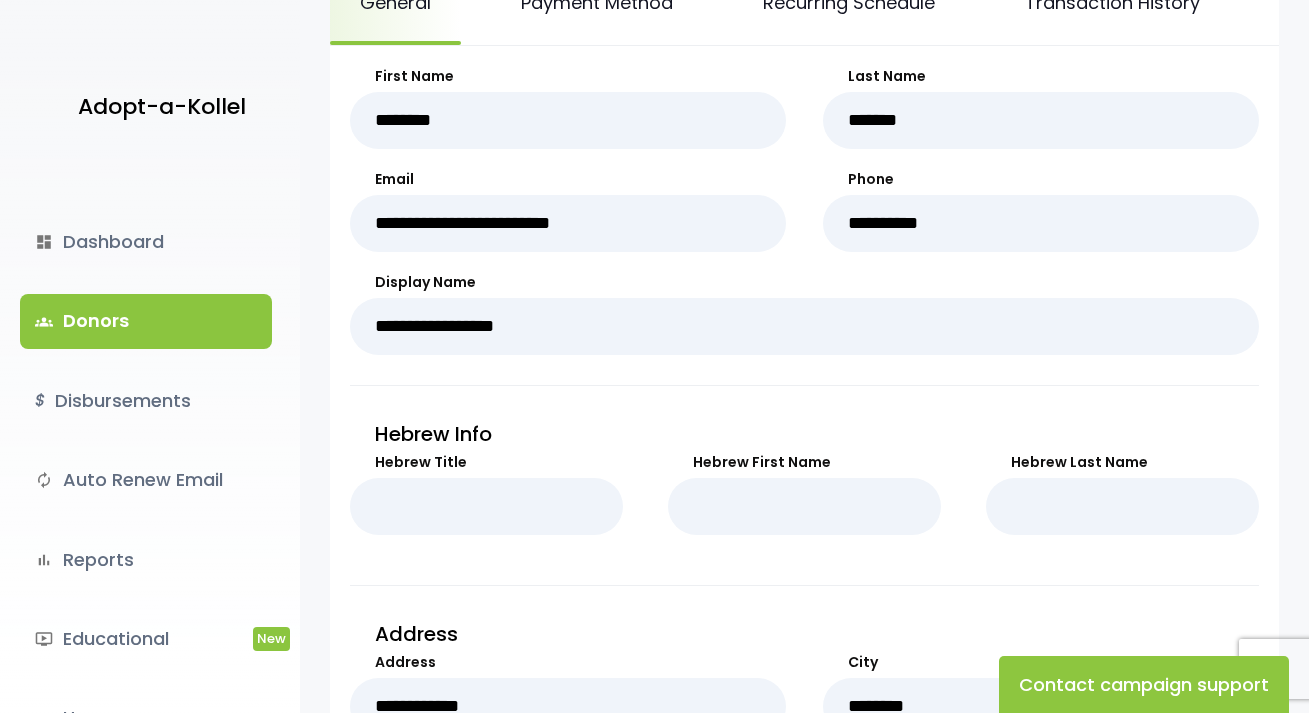 scroll, scrollTop: 300, scrollLeft: 0, axis: vertical 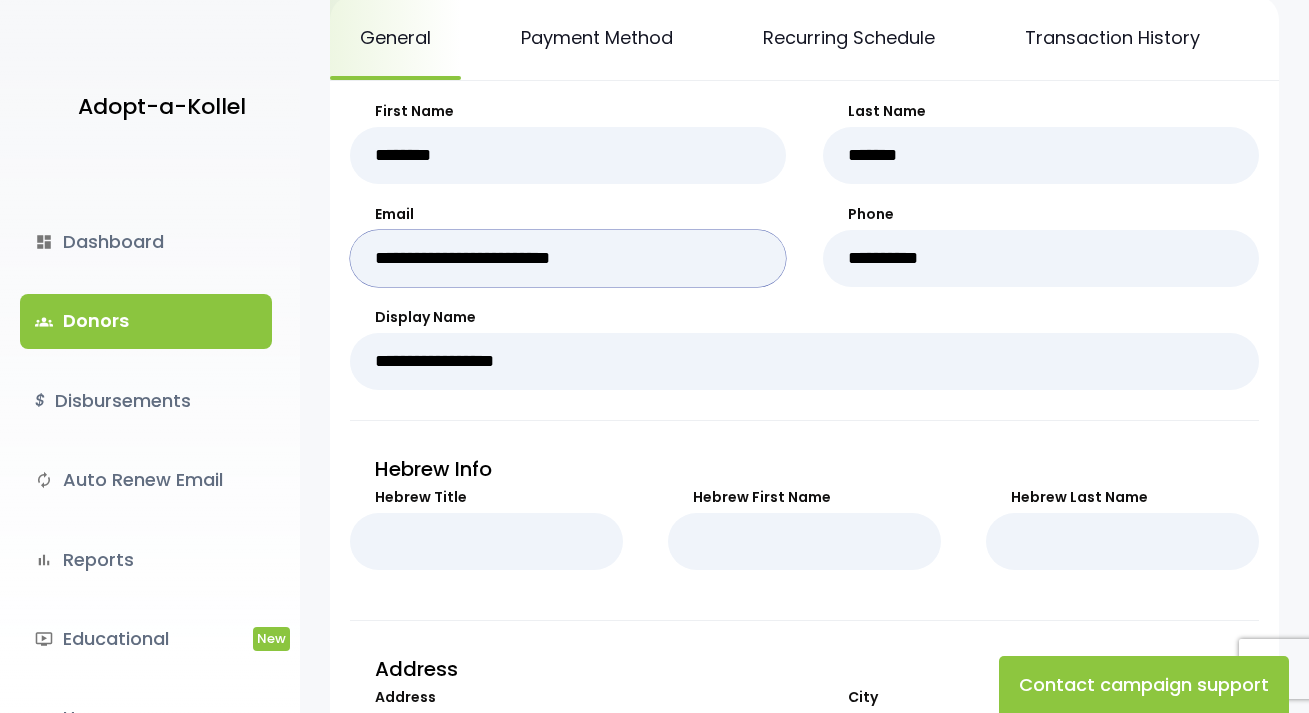 drag, startPoint x: 680, startPoint y: 273, endPoint x: 317, endPoint y: 269, distance: 363.02203 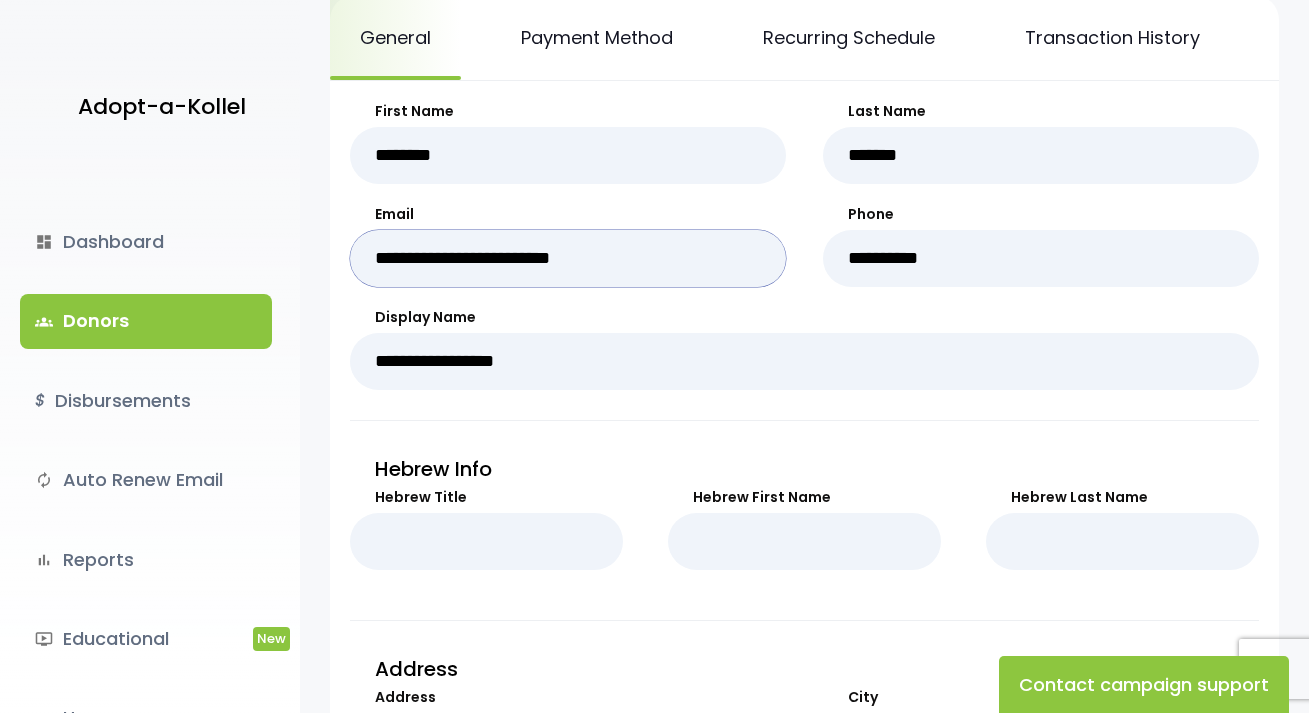 click on "Total Transactions
1
Amount Total
$180.00
Failed Transactions
0
General
Payment Method
Recurring Schedule
Transaction History
Create User Account
First Name ******** Last Name" at bounding box center [804, 665] 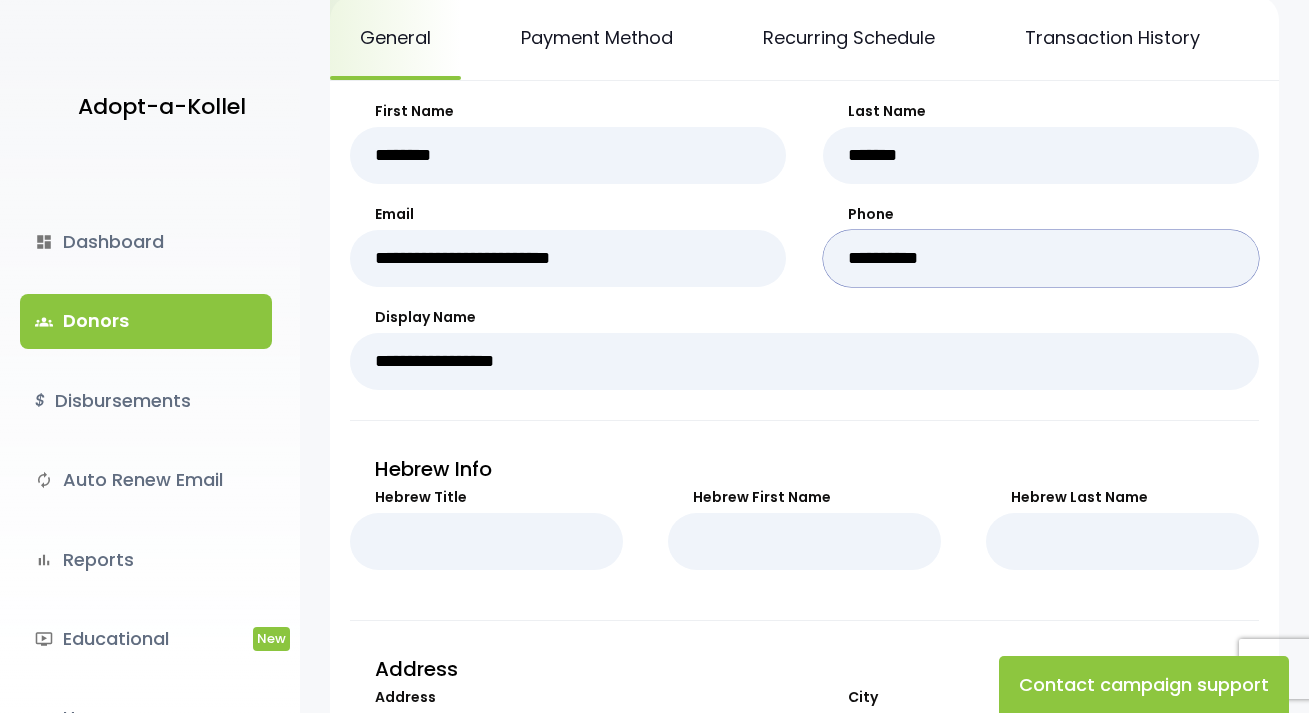 drag, startPoint x: 973, startPoint y: 275, endPoint x: 808, endPoint y: 272, distance: 165.02727 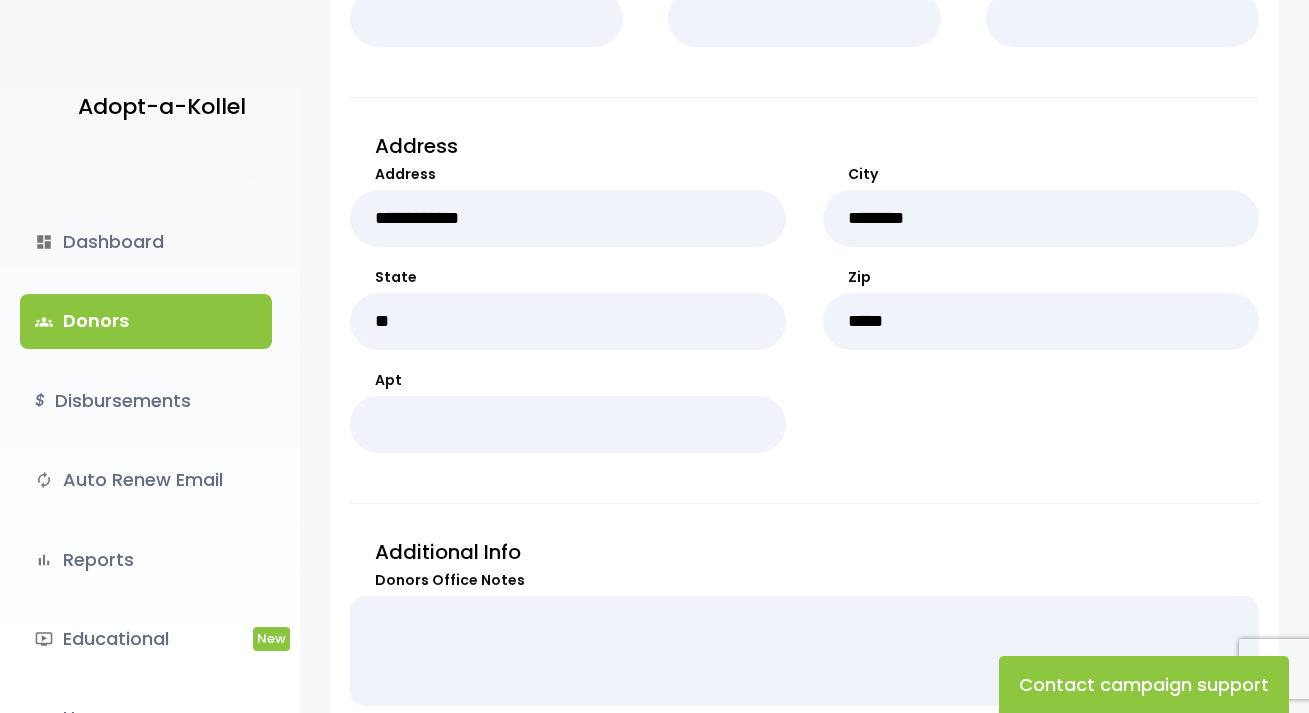 scroll, scrollTop: 800, scrollLeft: 0, axis: vertical 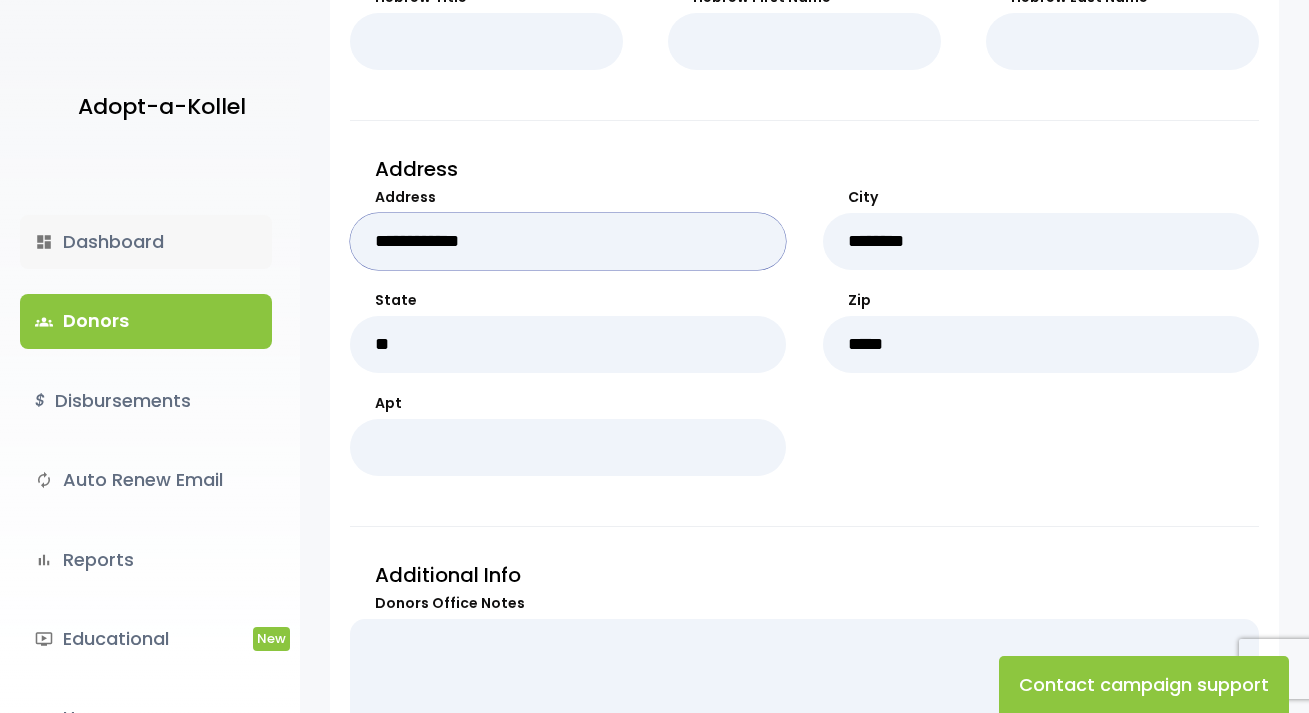 drag, startPoint x: 517, startPoint y: 257, endPoint x: 204, endPoint y: 242, distance: 313.35922 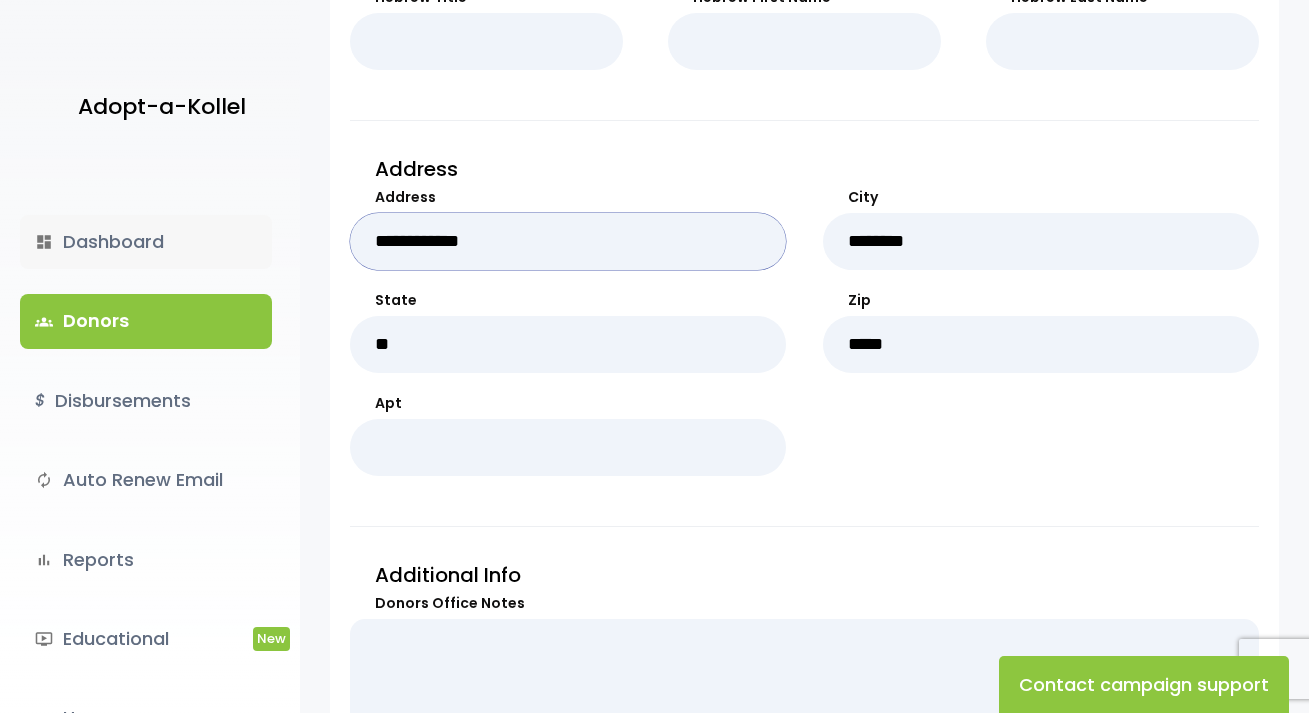 click on "Adopt-a-Kollel
dashboard Dashboard
groups Donors
$ Disbursements
autorenew Auto Renew Email
bar_chart Reports
ondemand_video Educational New
manage_accounts Users
launch View Site
.st0 {
fill: none;
}
Log Out
.st0{fill:none;}
White Shul
Visit Site
add
Shortcuts
person
Donor
attach_money
Donation
attach_money
User" at bounding box center [654, 146] 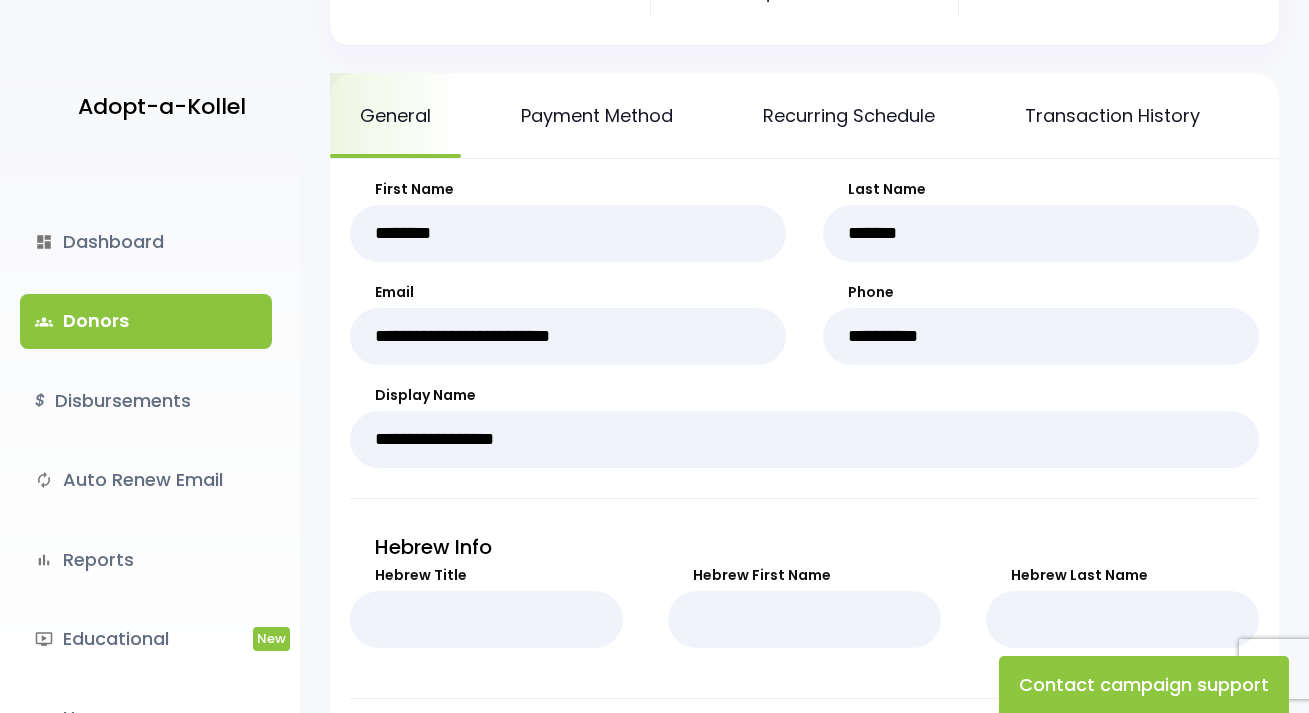 scroll, scrollTop: 194, scrollLeft: 0, axis: vertical 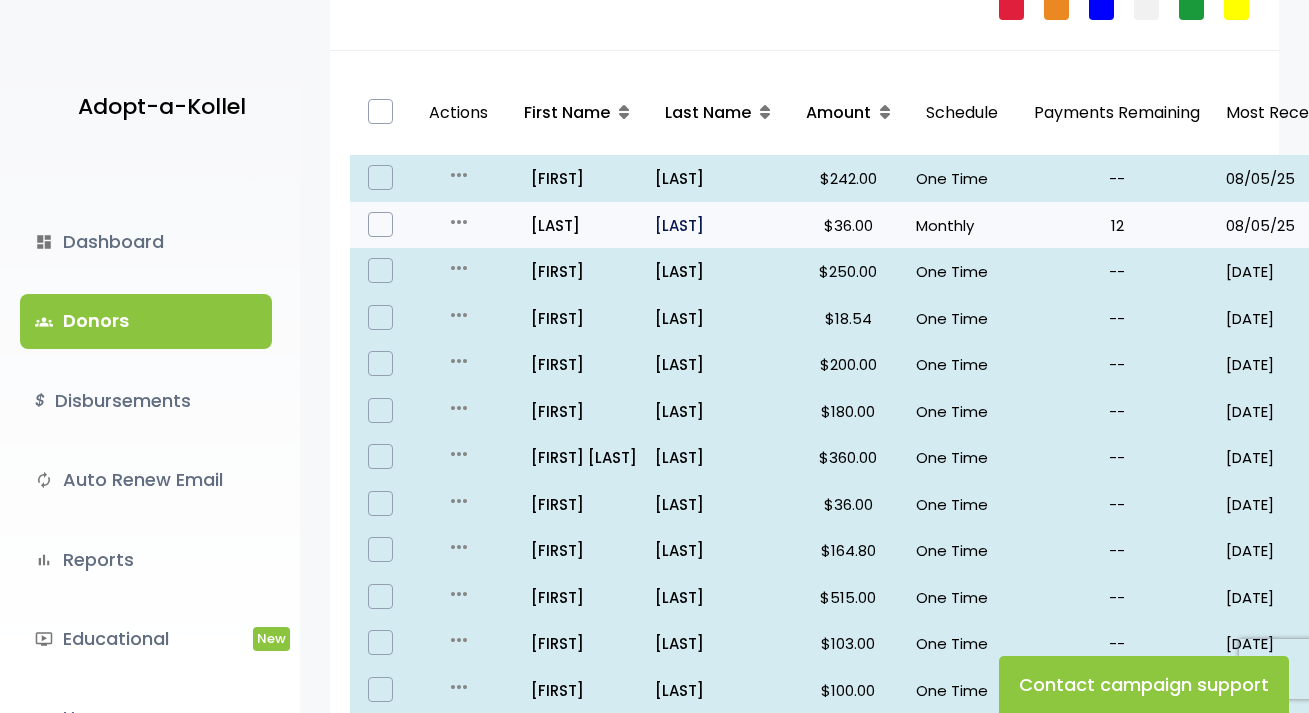 click on "Kaplan" at bounding box center (717, 225) 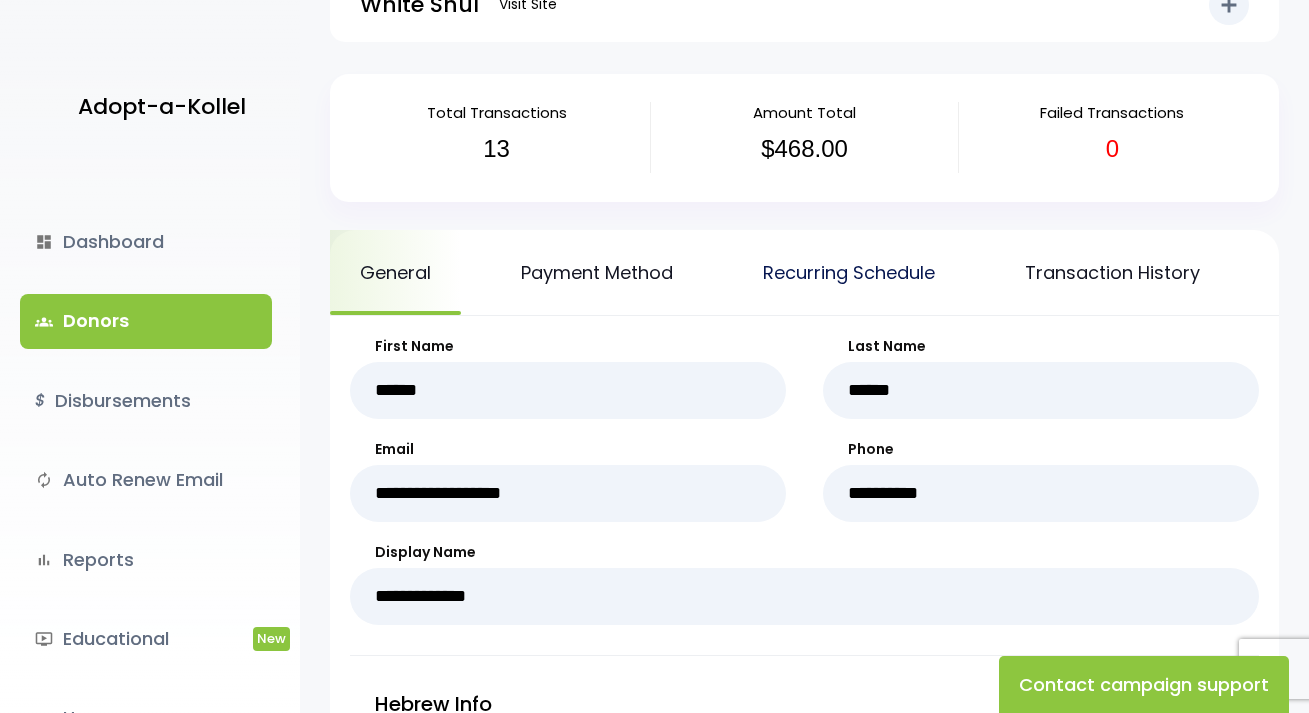 scroll, scrollTop: 100, scrollLeft: 0, axis: vertical 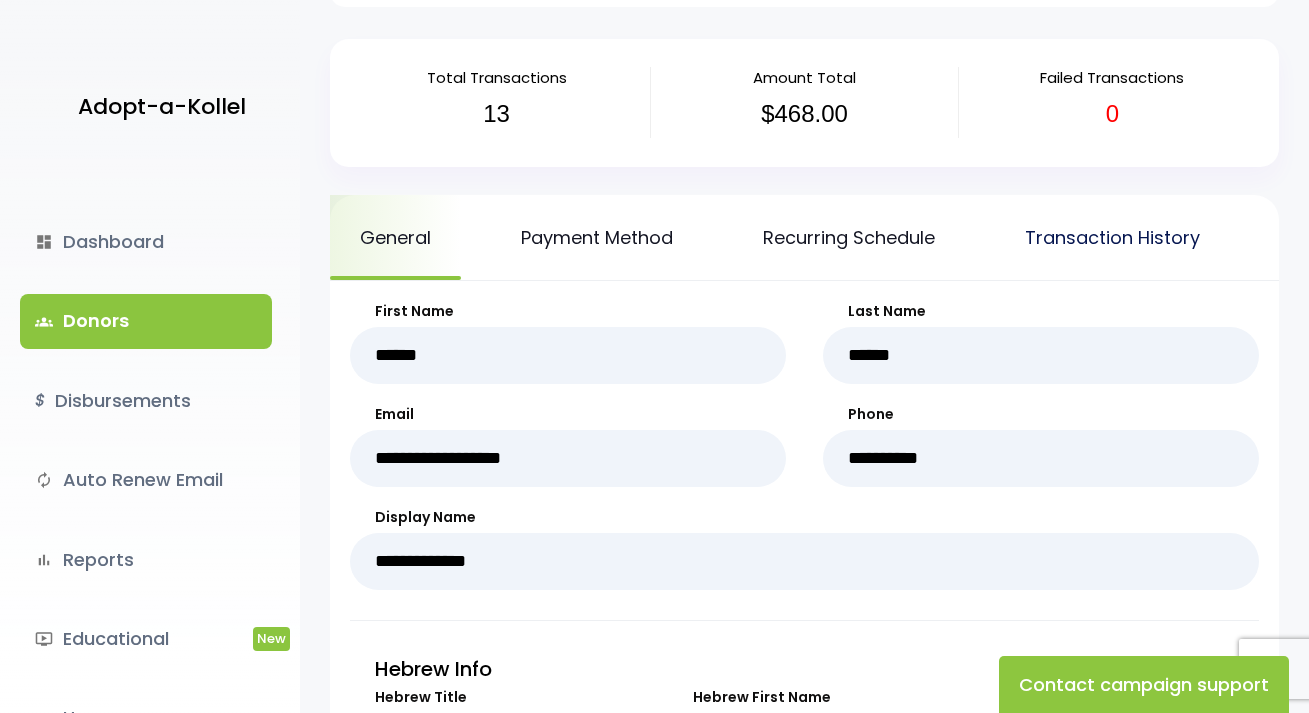 click on "Transaction History" at bounding box center [1112, 237] 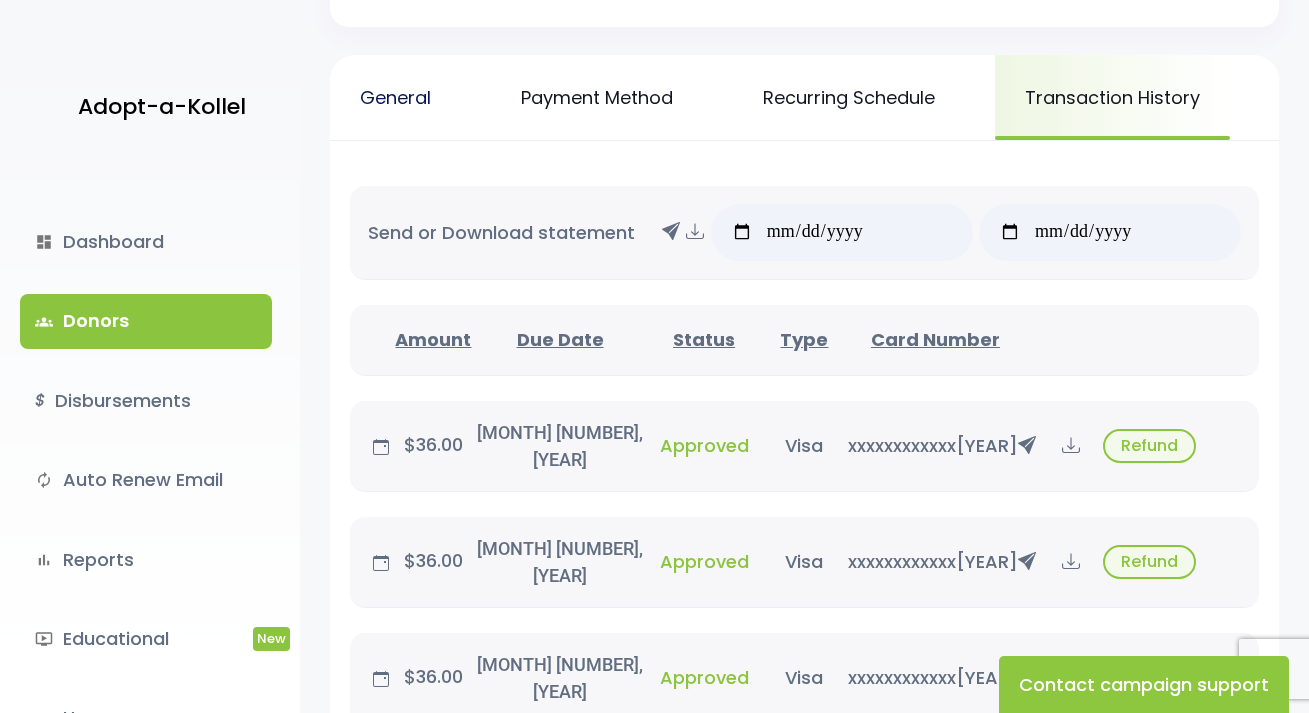 scroll, scrollTop: 235, scrollLeft: 0, axis: vertical 